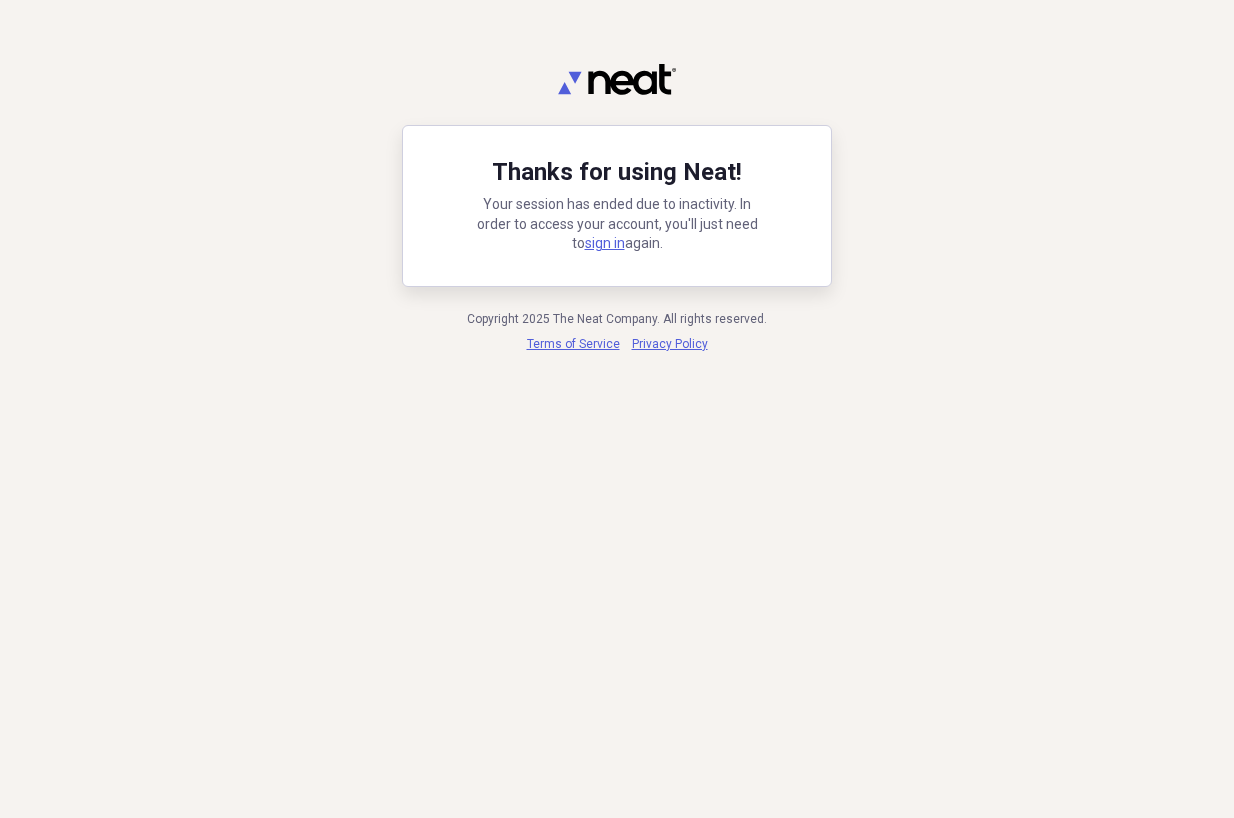 scroll, scrollTop: 0, scrollLeft: 0, axis: both 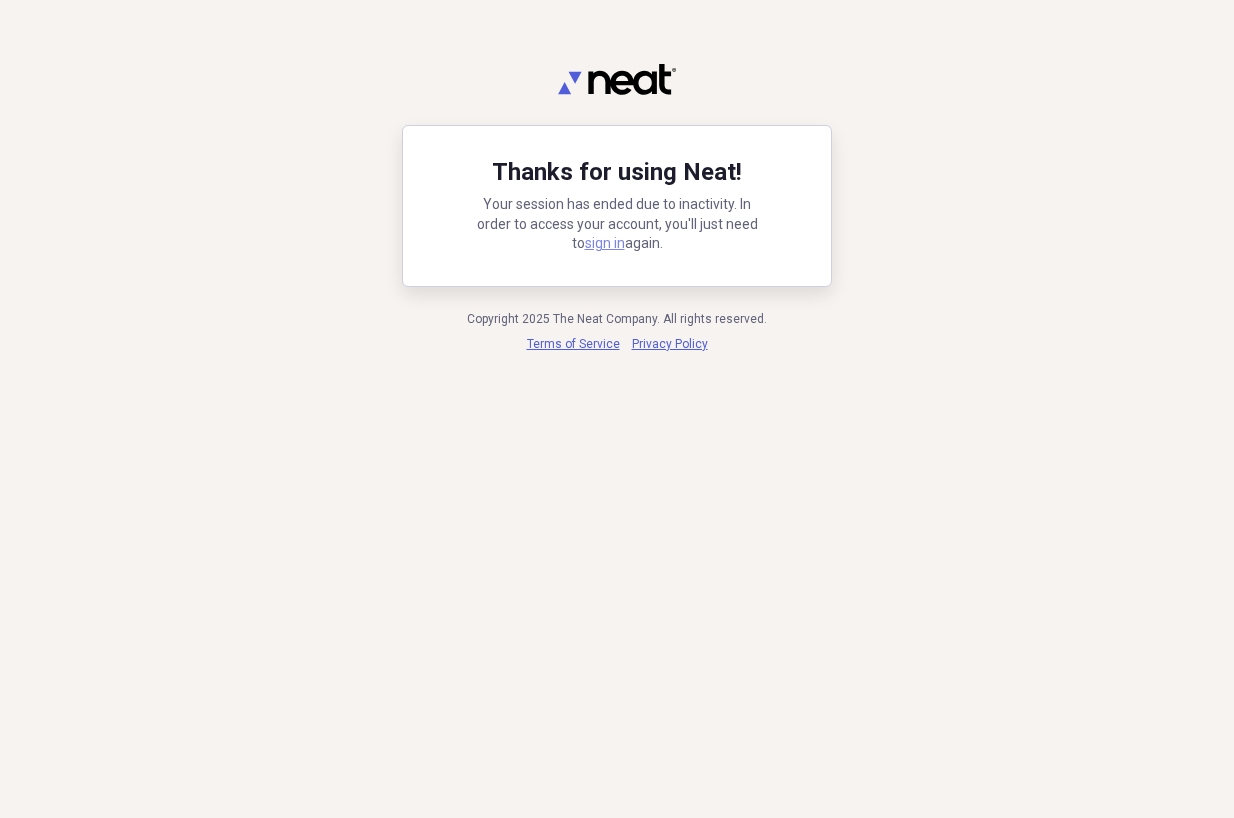 click on "sign in" at bounding box center [605, 243] 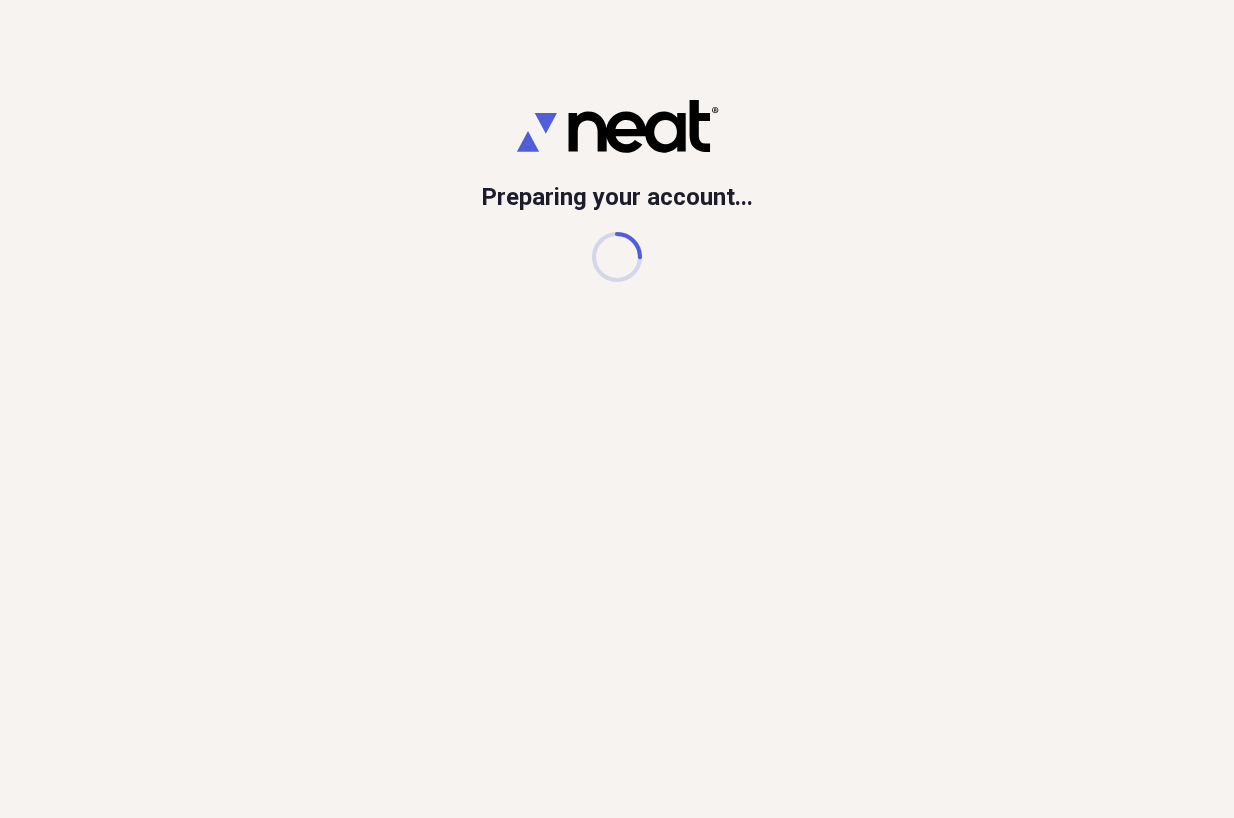 scroll, scrollTop: 0, scrollLeft: 0, axis: both 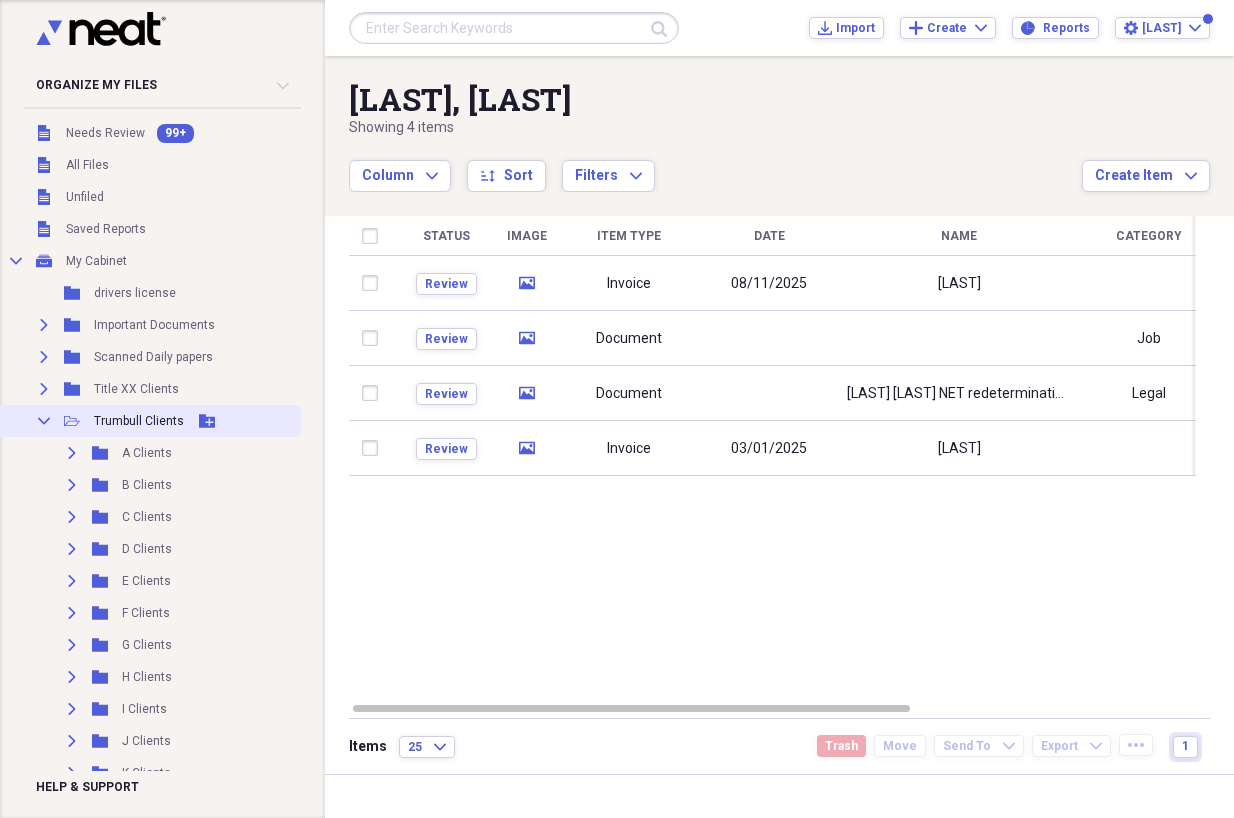 click on "Collapse" 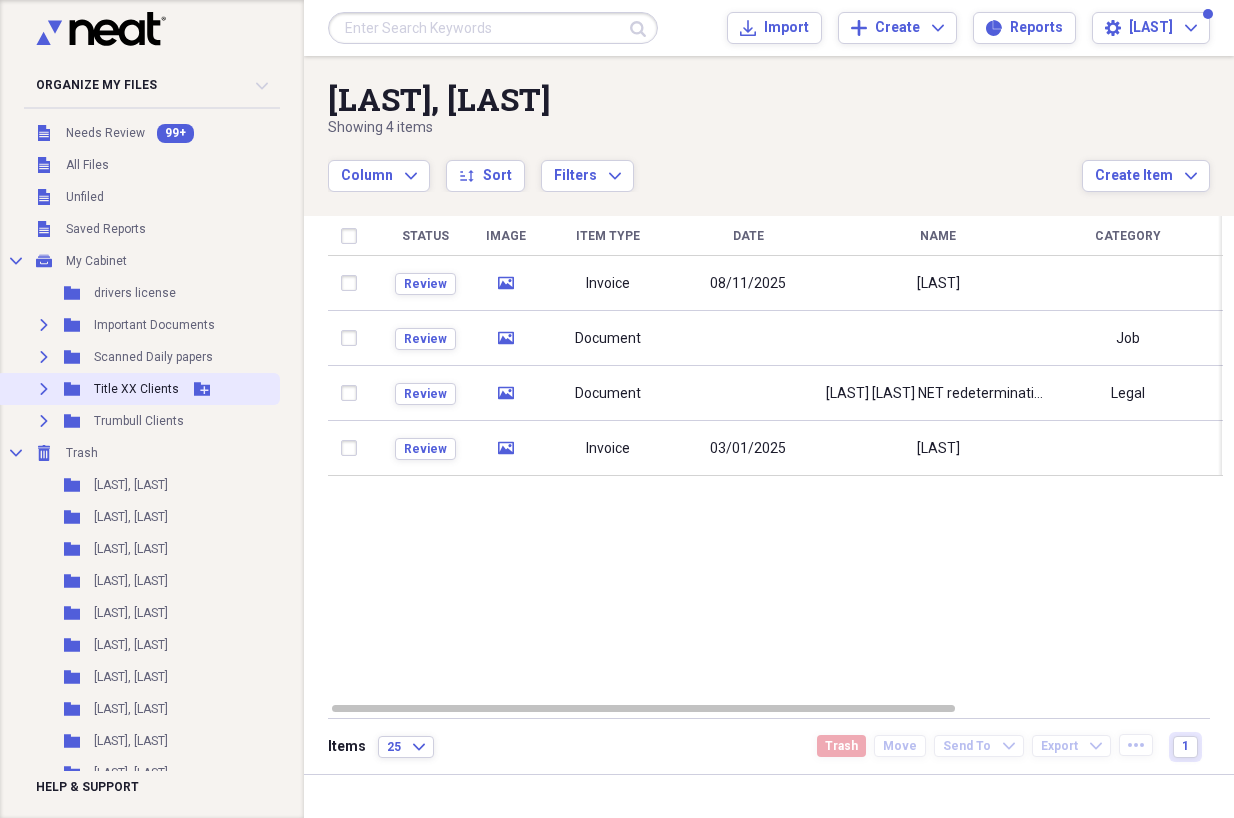 click on "Expand" 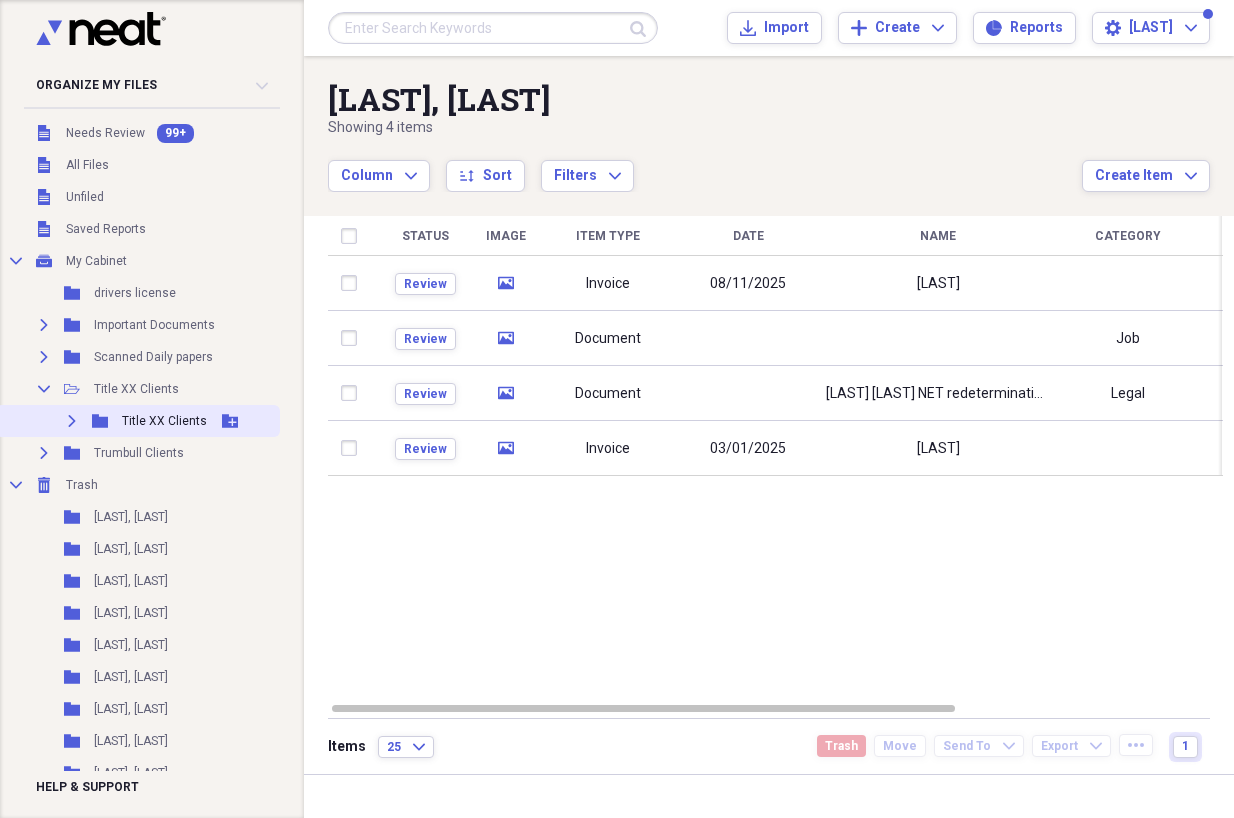 click on "Expand" 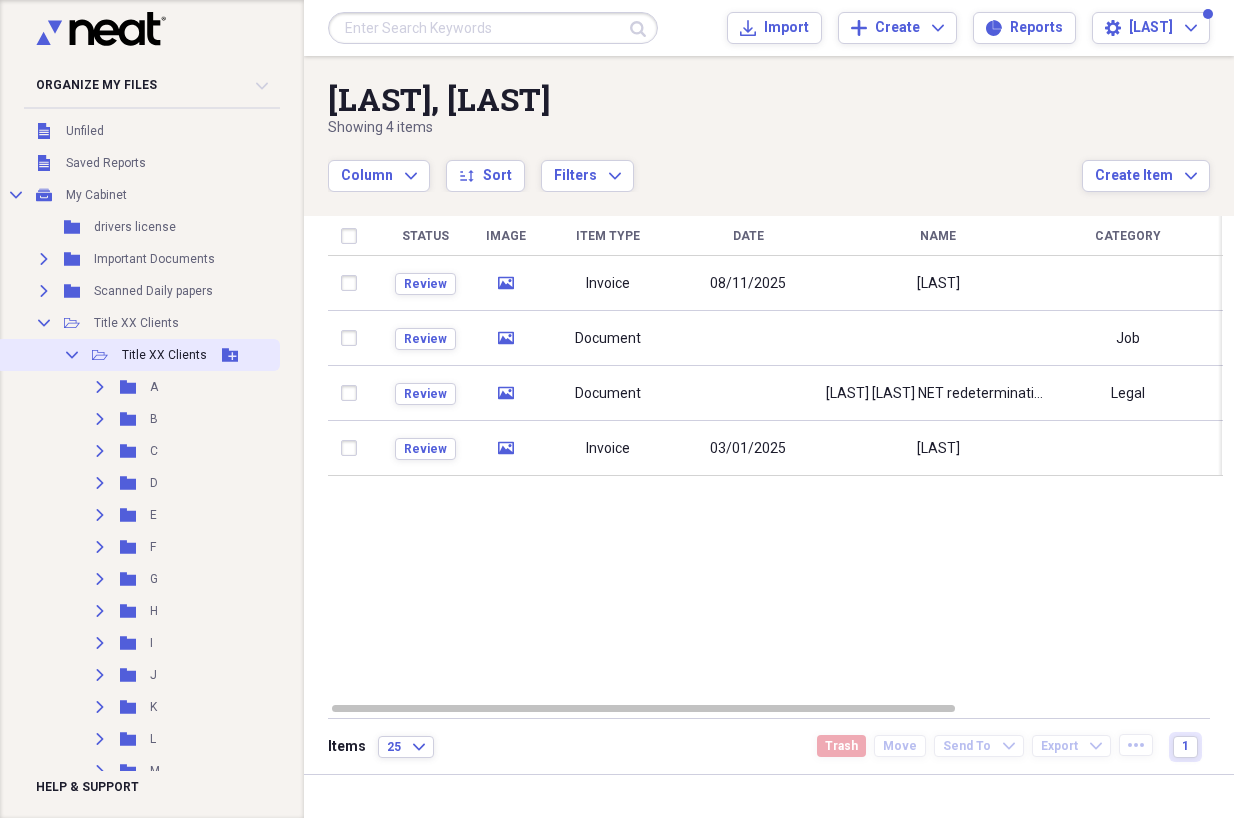 scroll, scrollTop: 100, scrollLeft: 0, axis: vertical 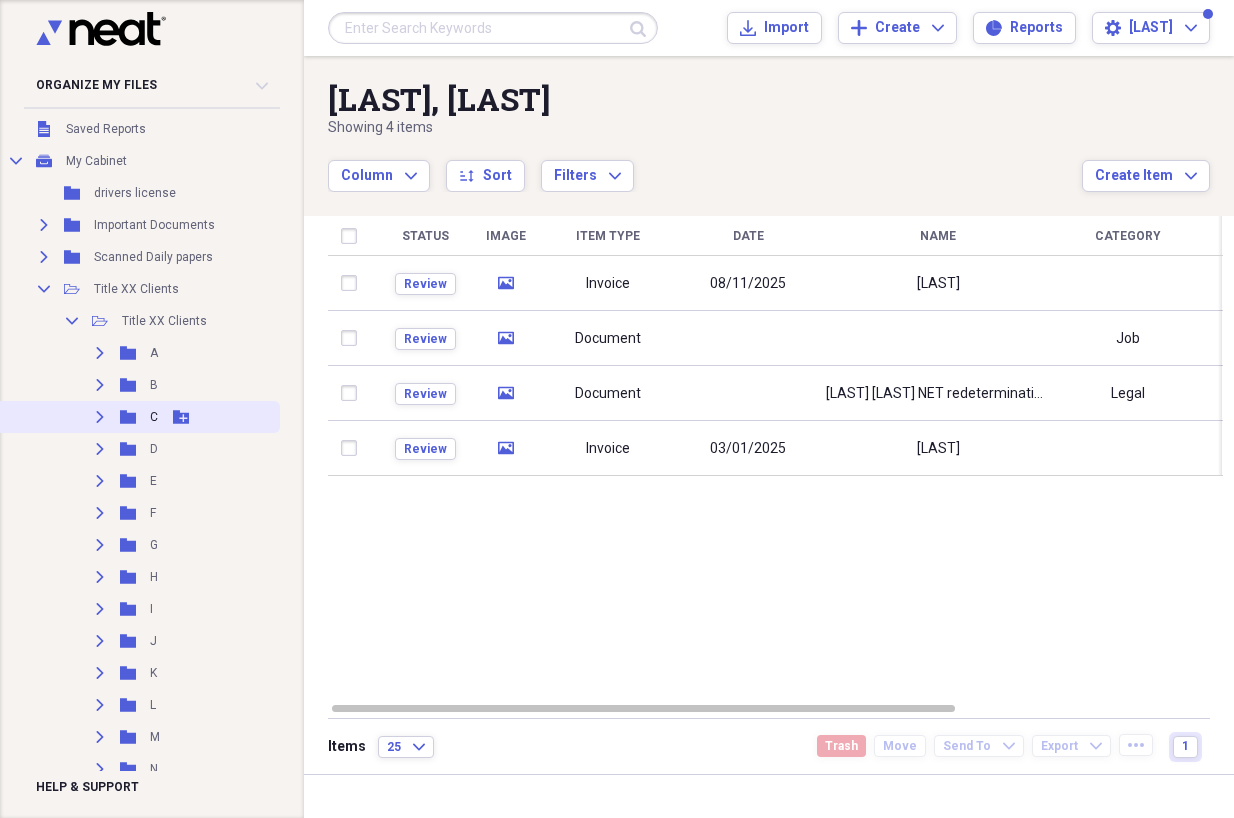 click 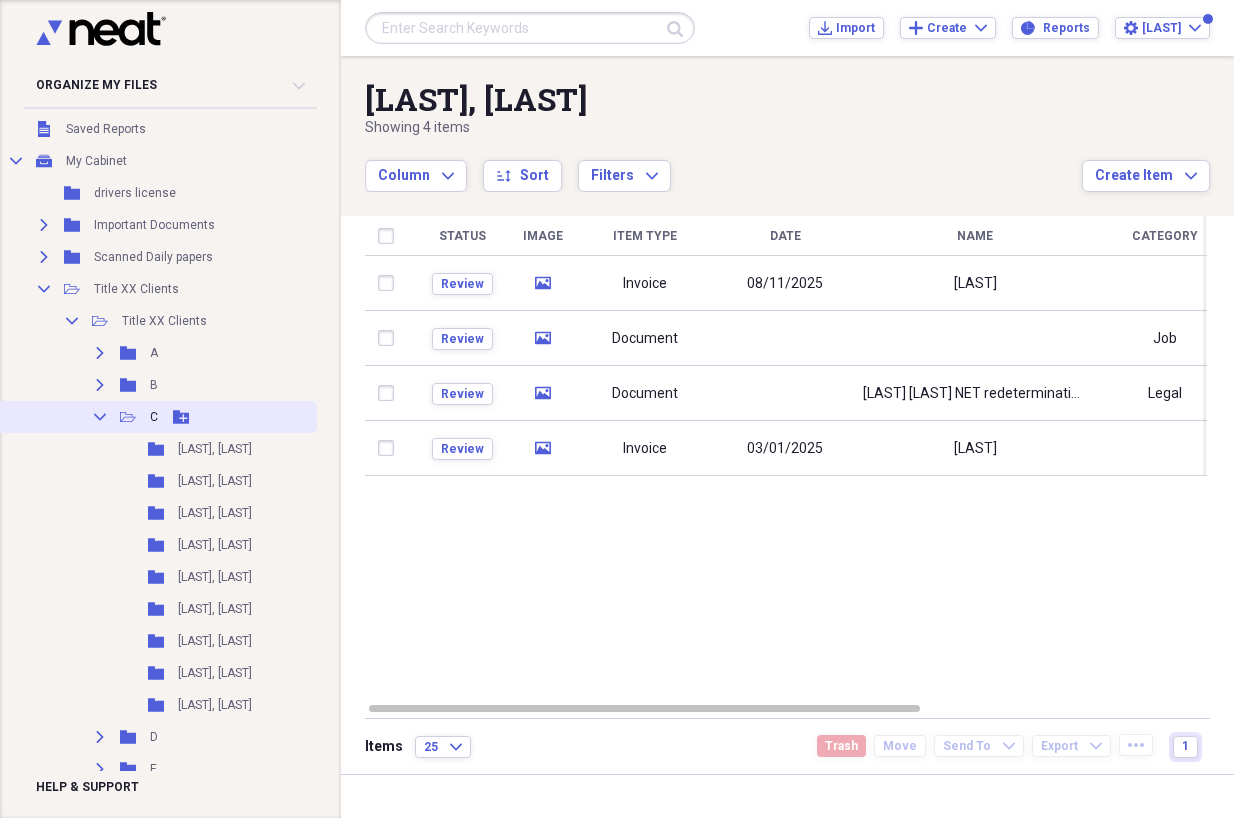 click 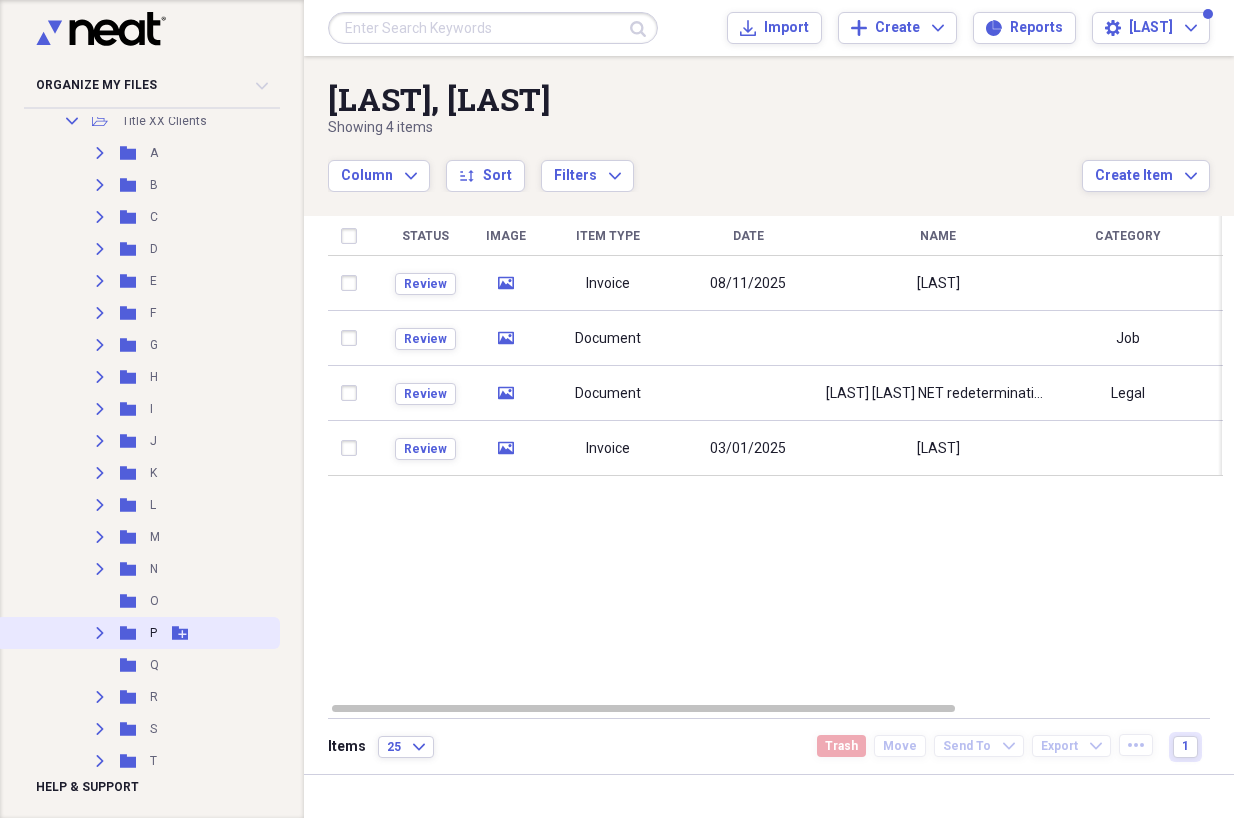 scroll, scrollTop: 400, scrollLeft: 0, axis: vertical 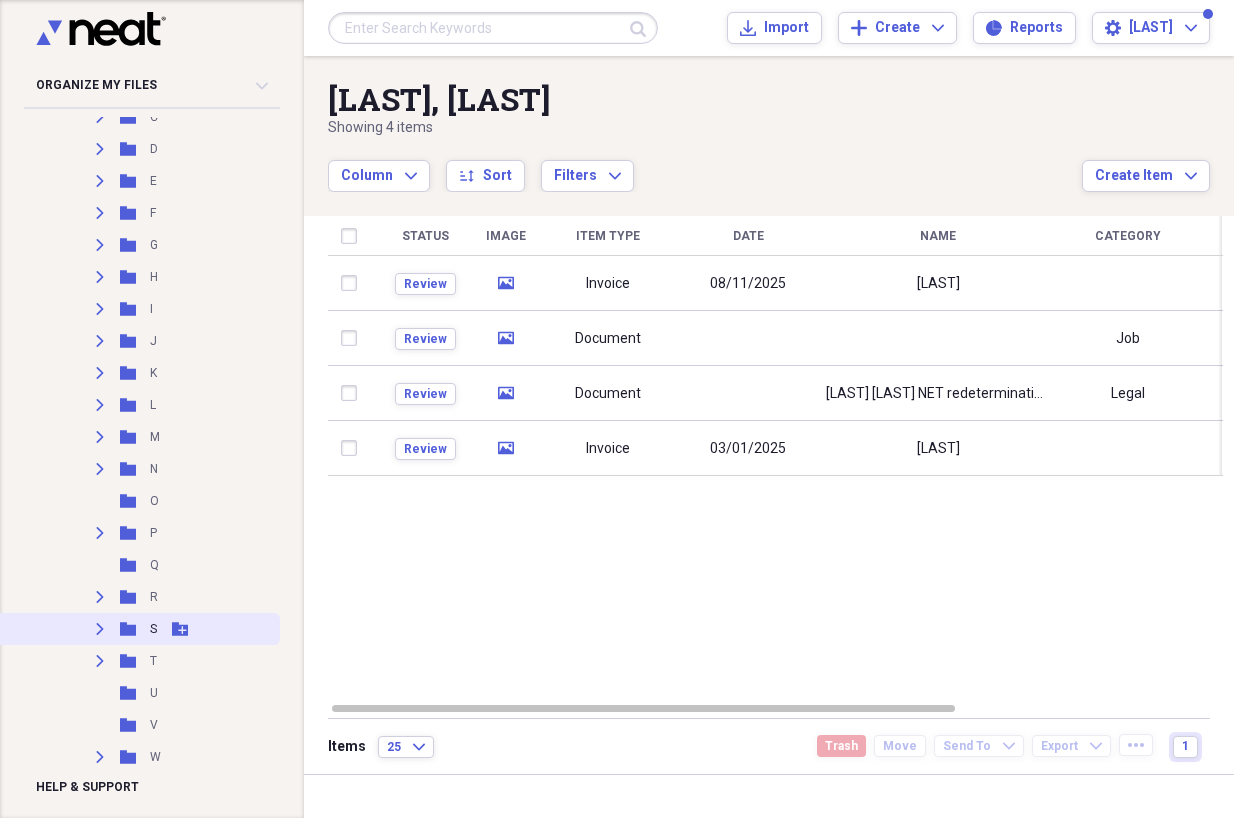 click on "Expand" at bounding box center (100, 629) 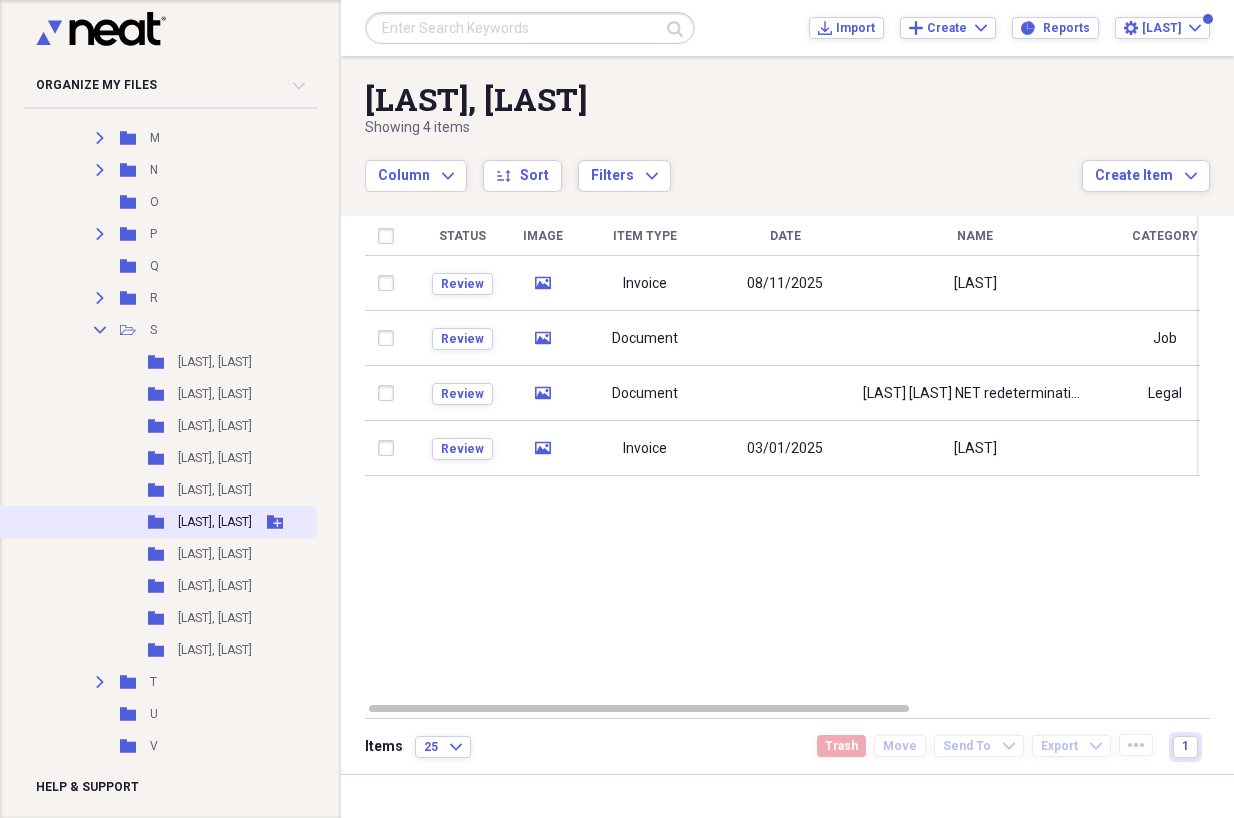 scroll, scrollTop: 700, scrollLeft: 0, axis: vertical 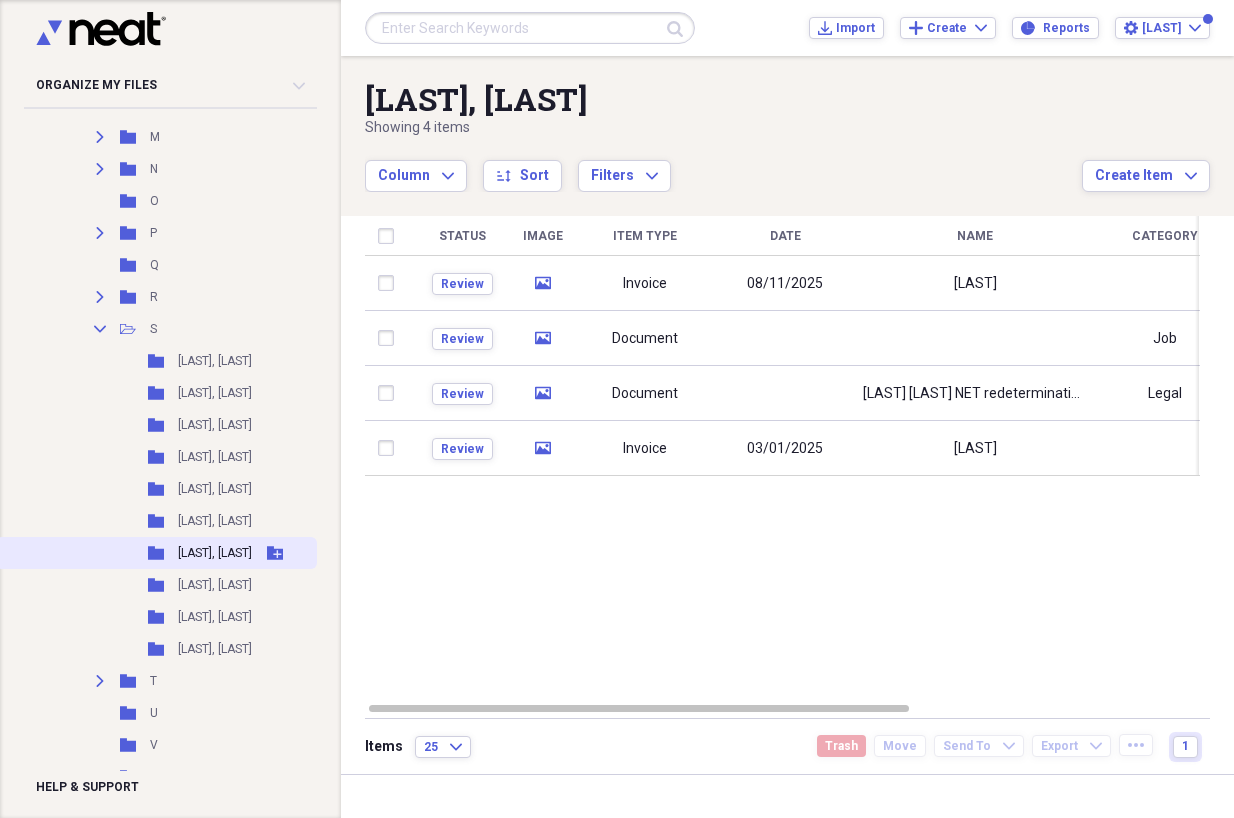 click on "[LAST], [LAST]" at bounding box center (215, 553) 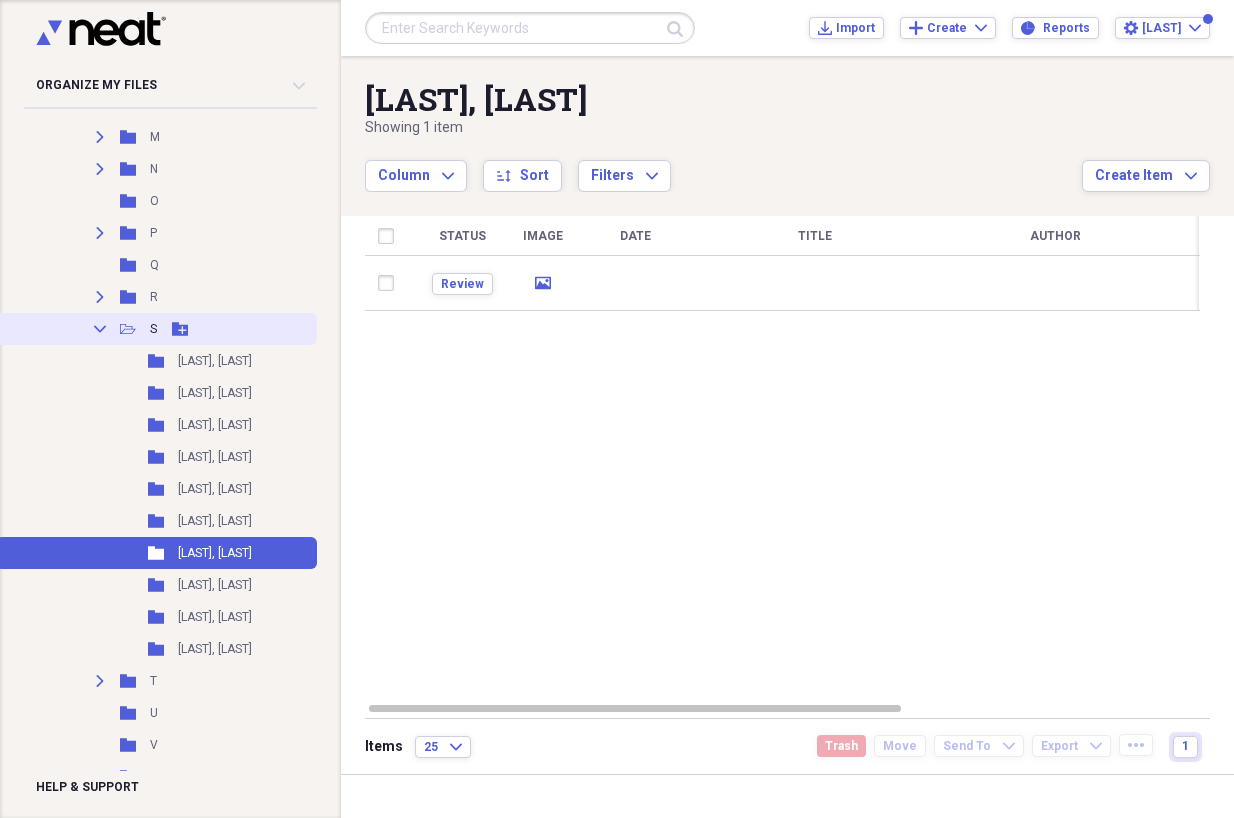 click on "Collapse" 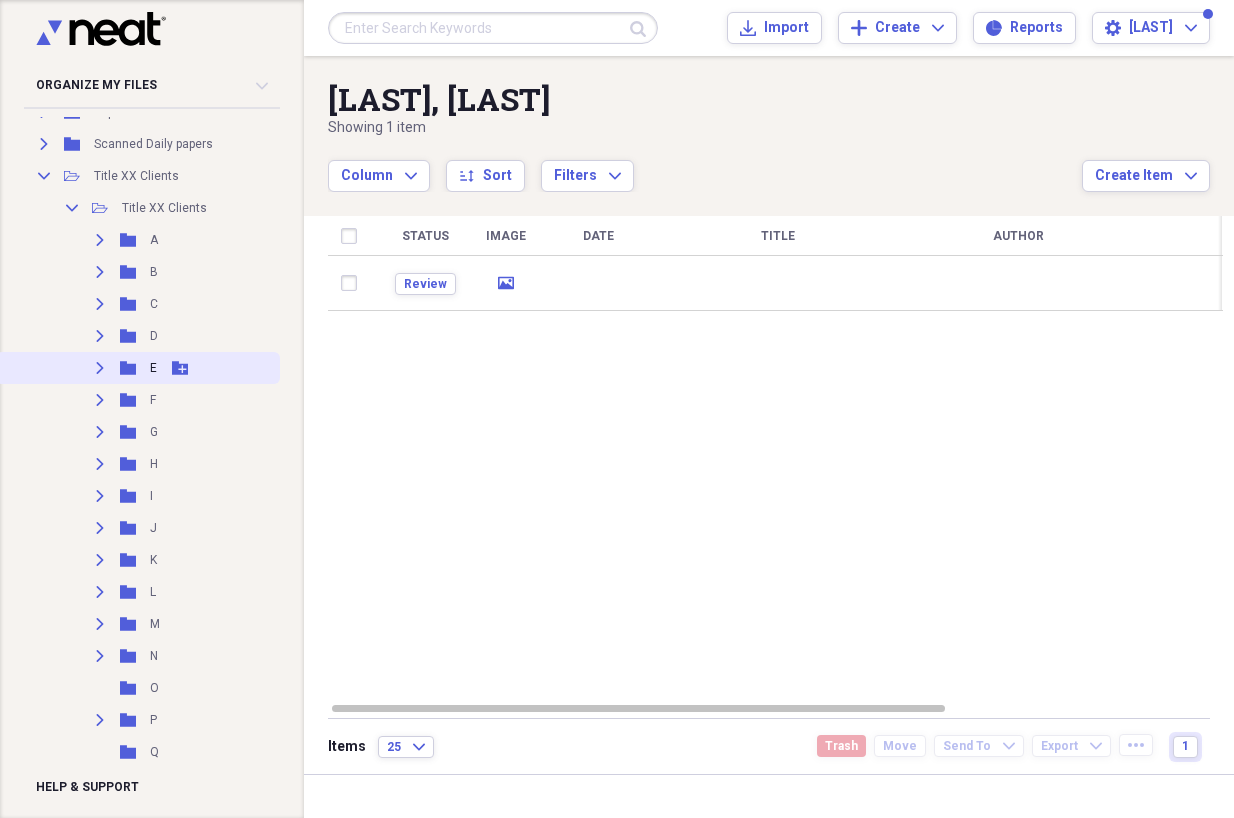 scroll, scrollTop: 100, scrollLeft: 0, axis: vertical 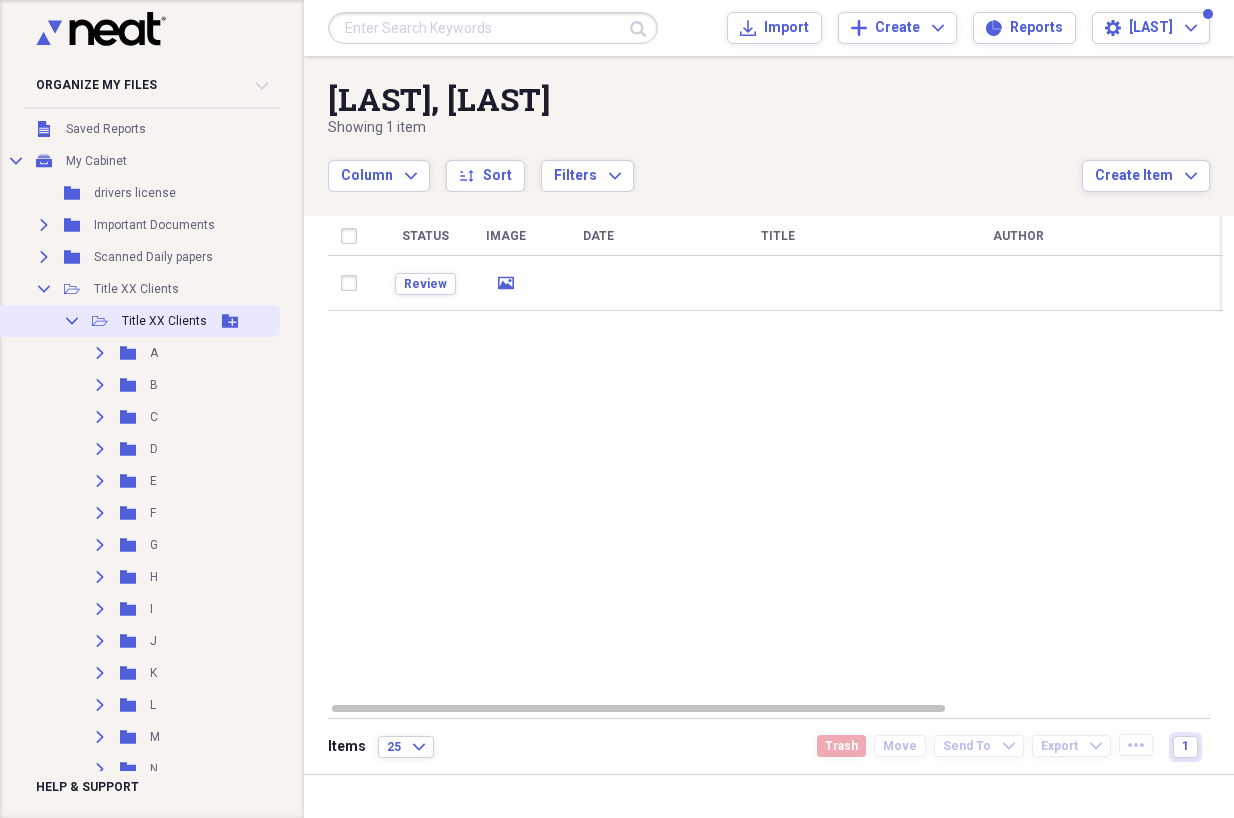click on "Collapse" 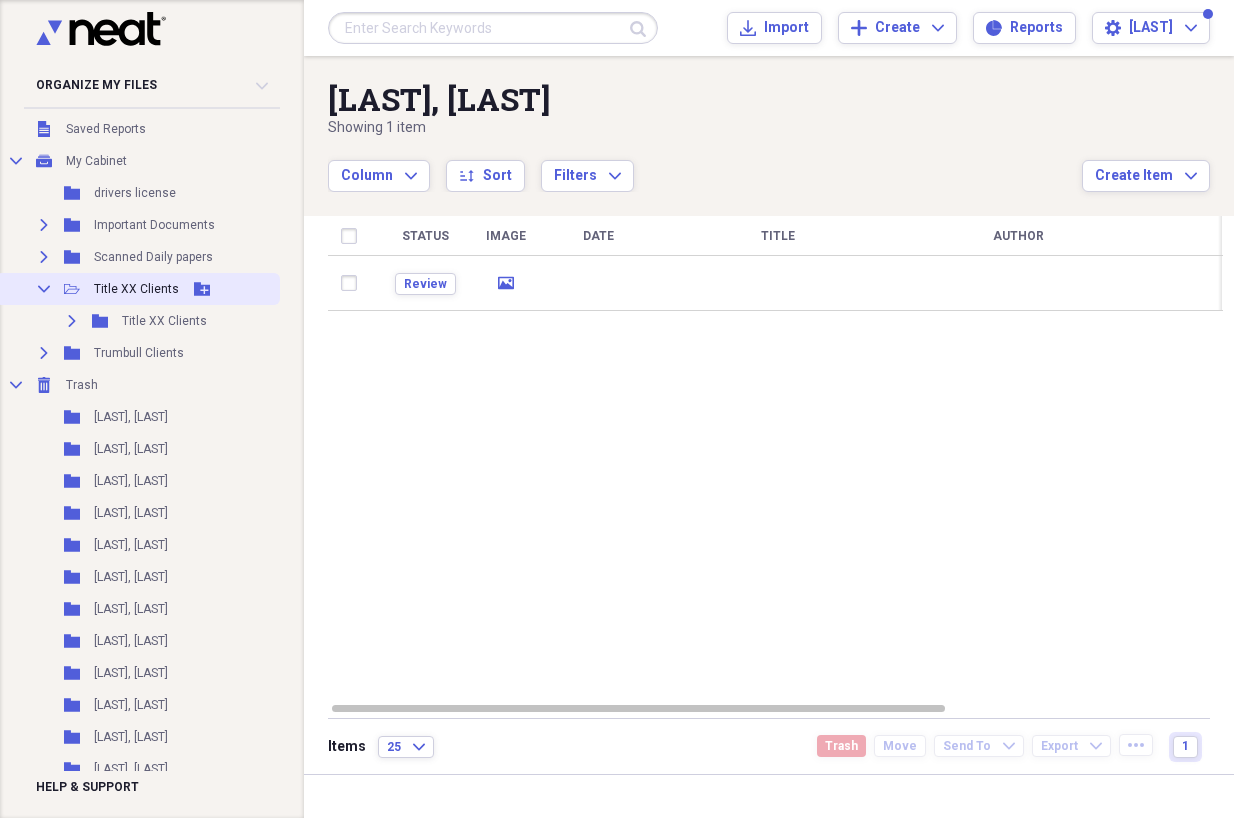 click on "Collapse" 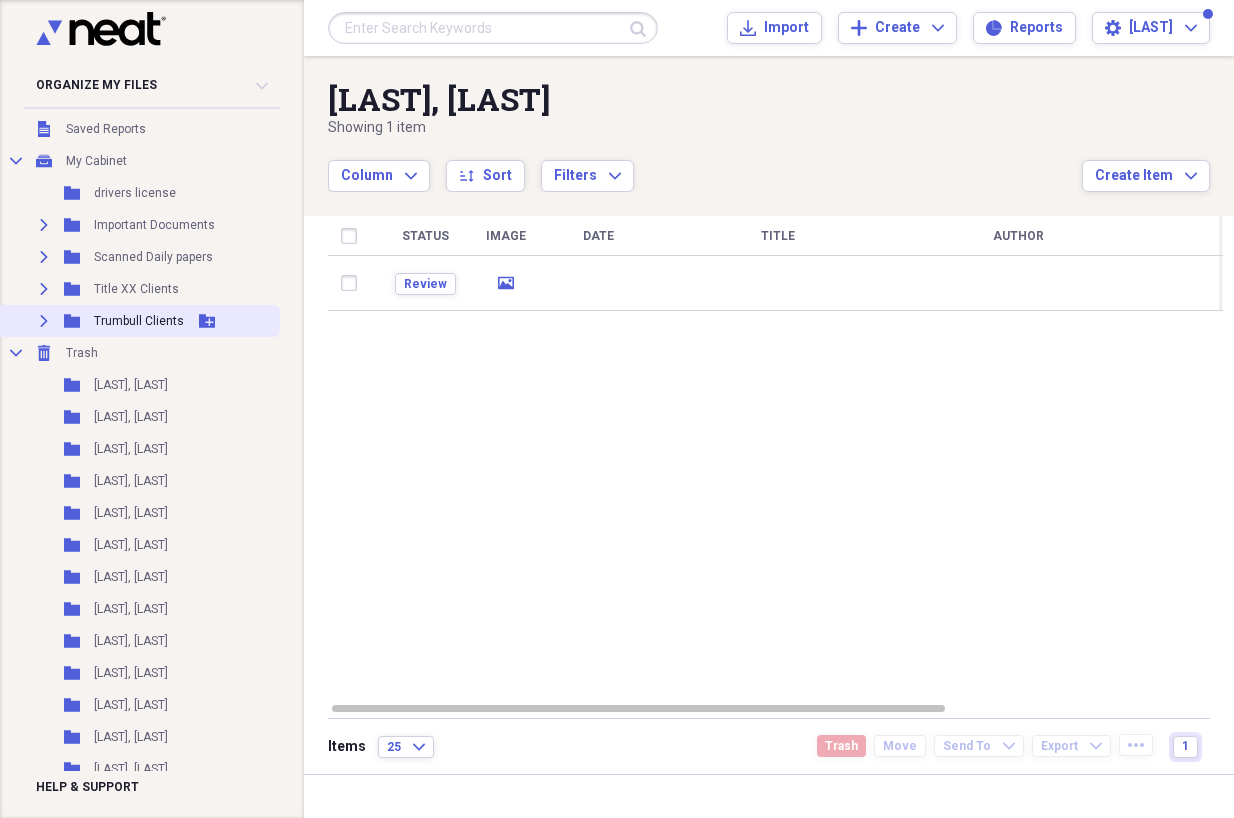 click on "Expand" 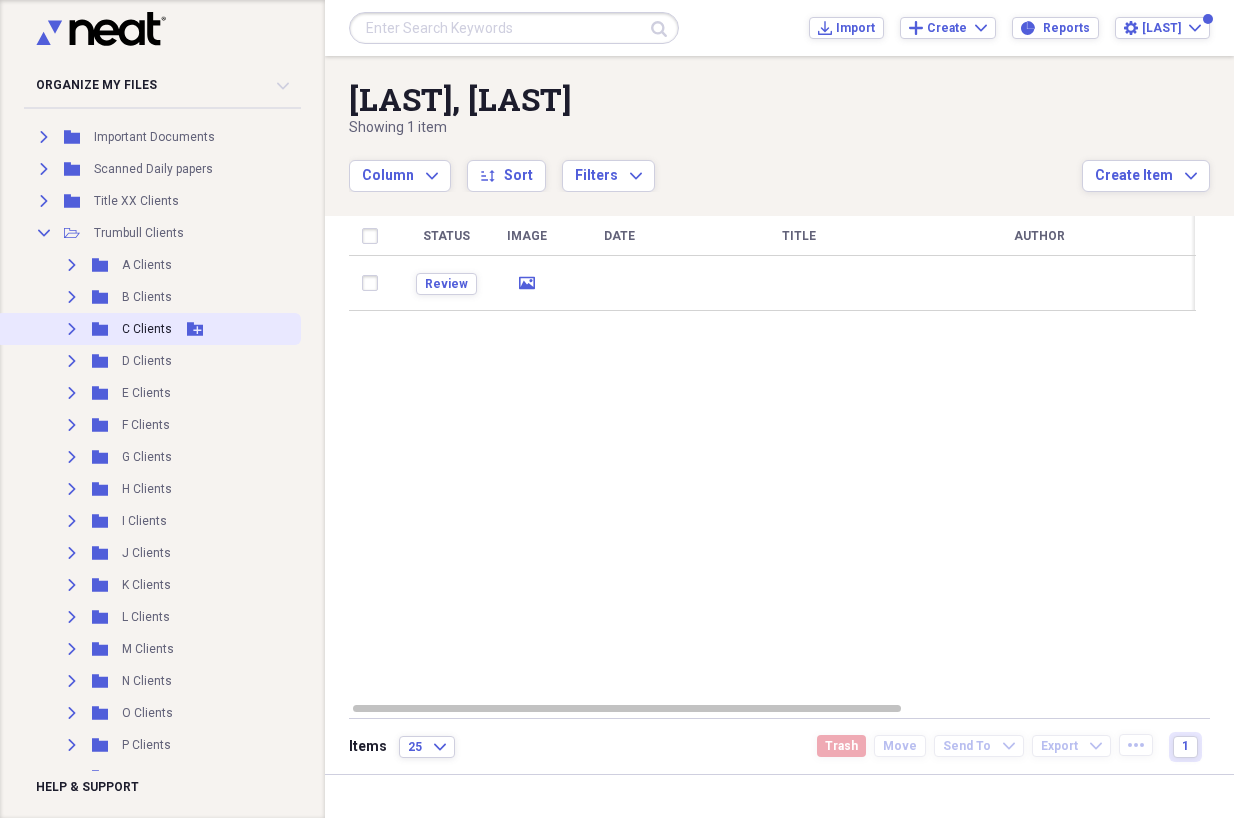 scroll, scrollTop: 500, scrollLeft: 0, axis: vertical 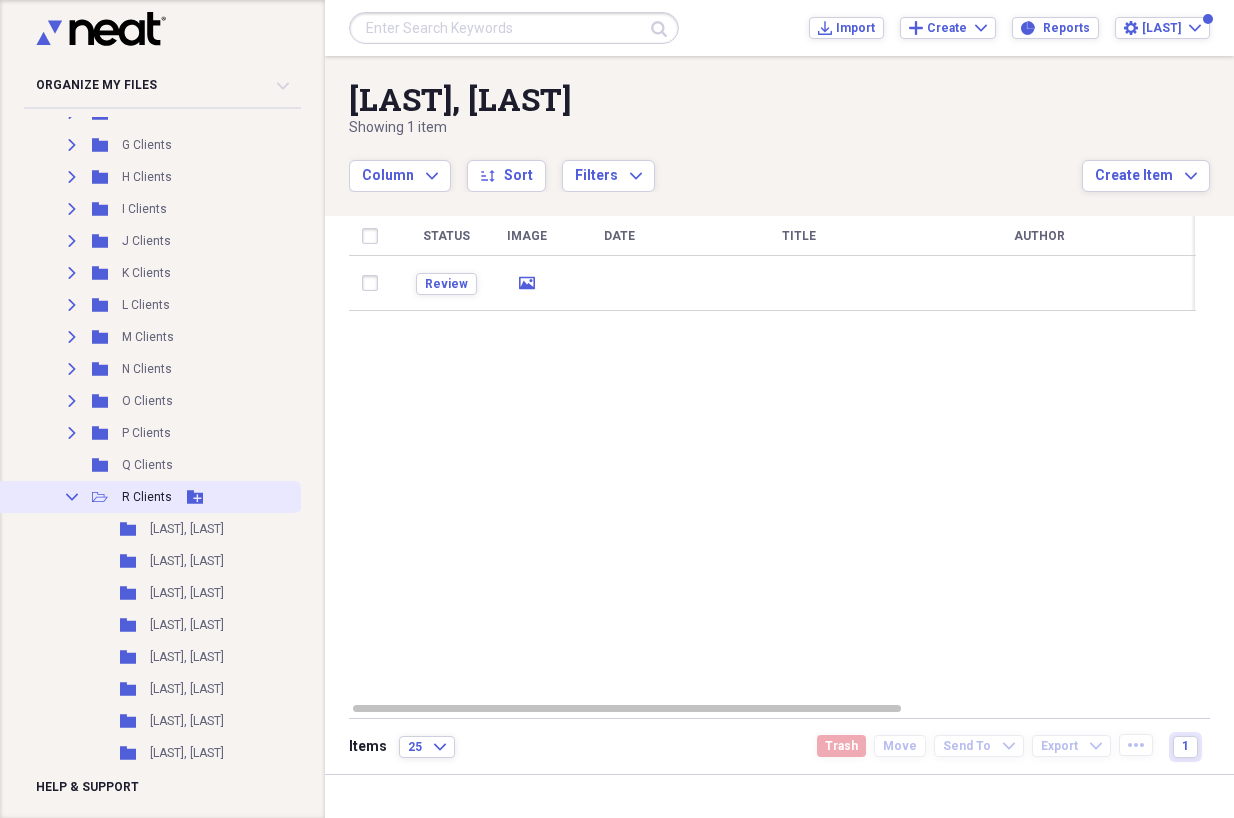 click 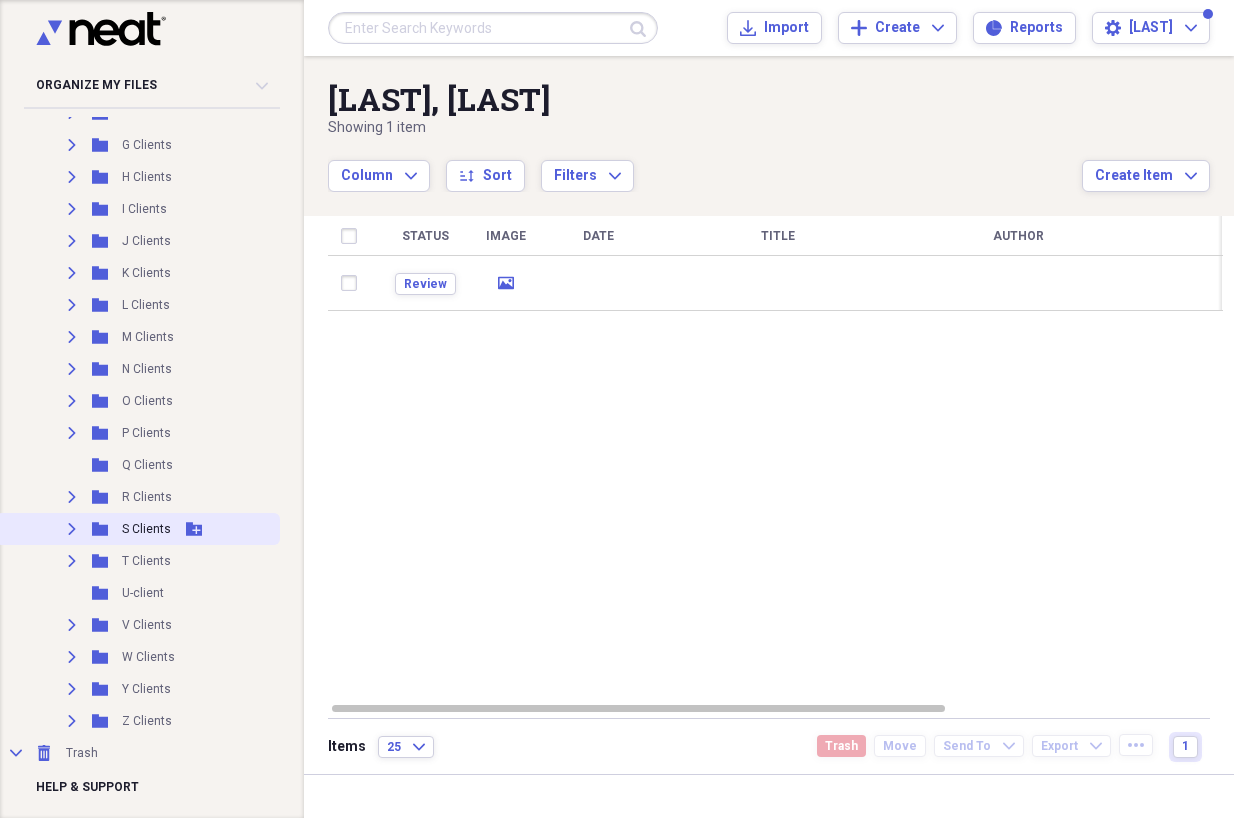 click 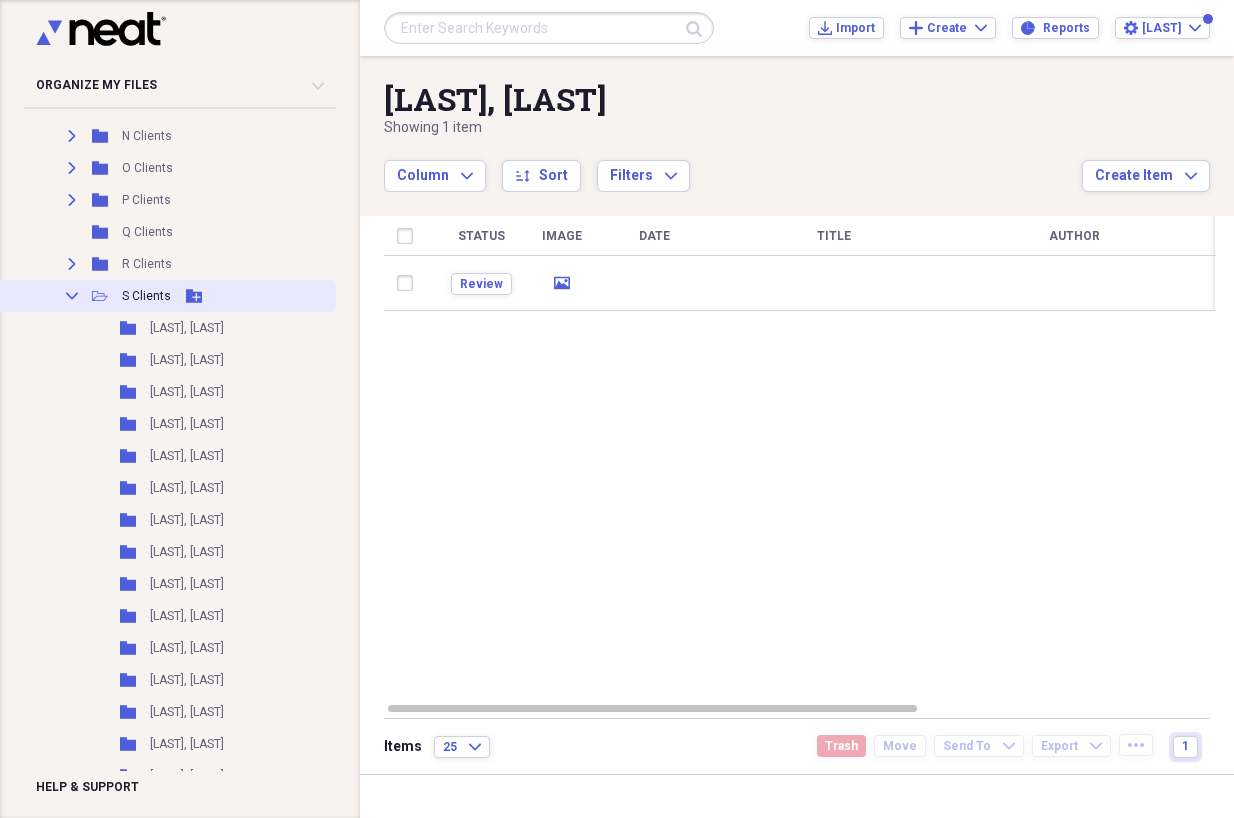 scroll, scrollTop: 800, scrollLeft: 0, axis: vertical 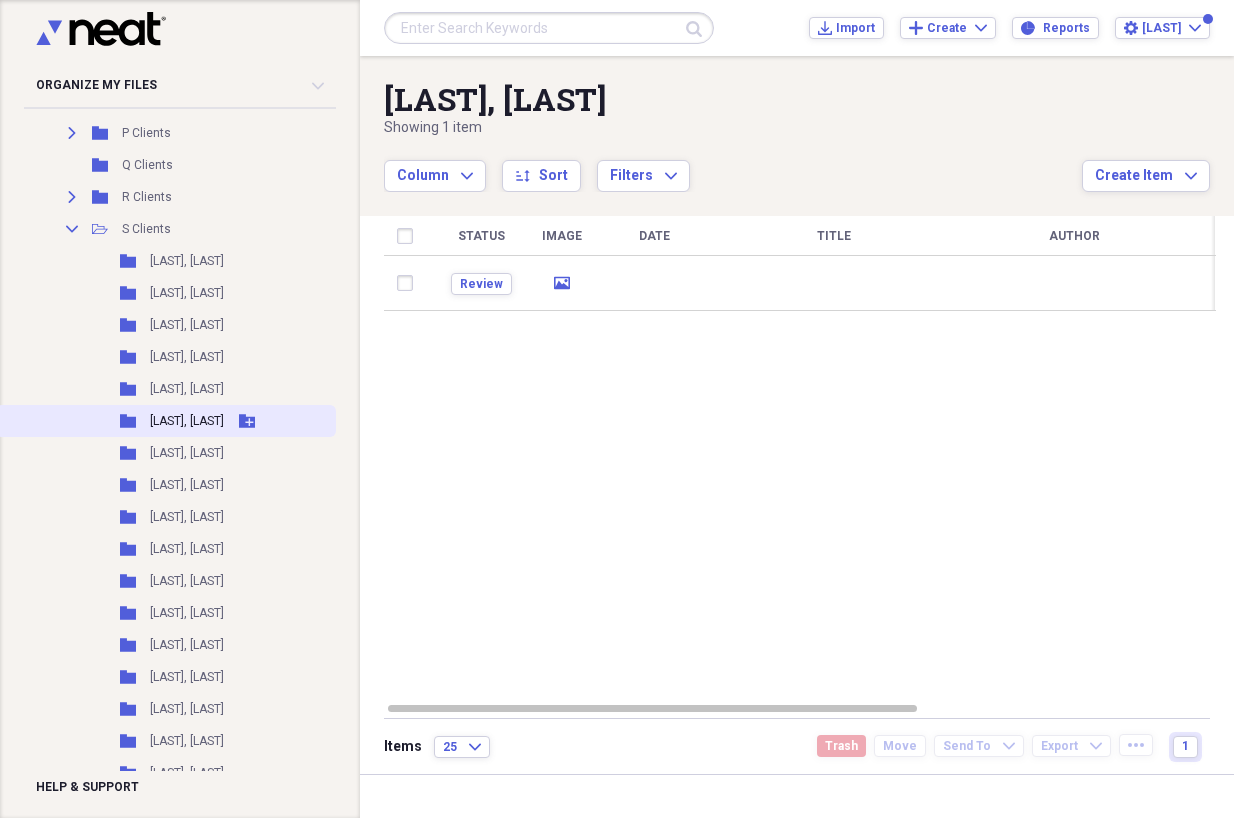 click on "[LAST], [LAST]" at bounding box center (187, 421) 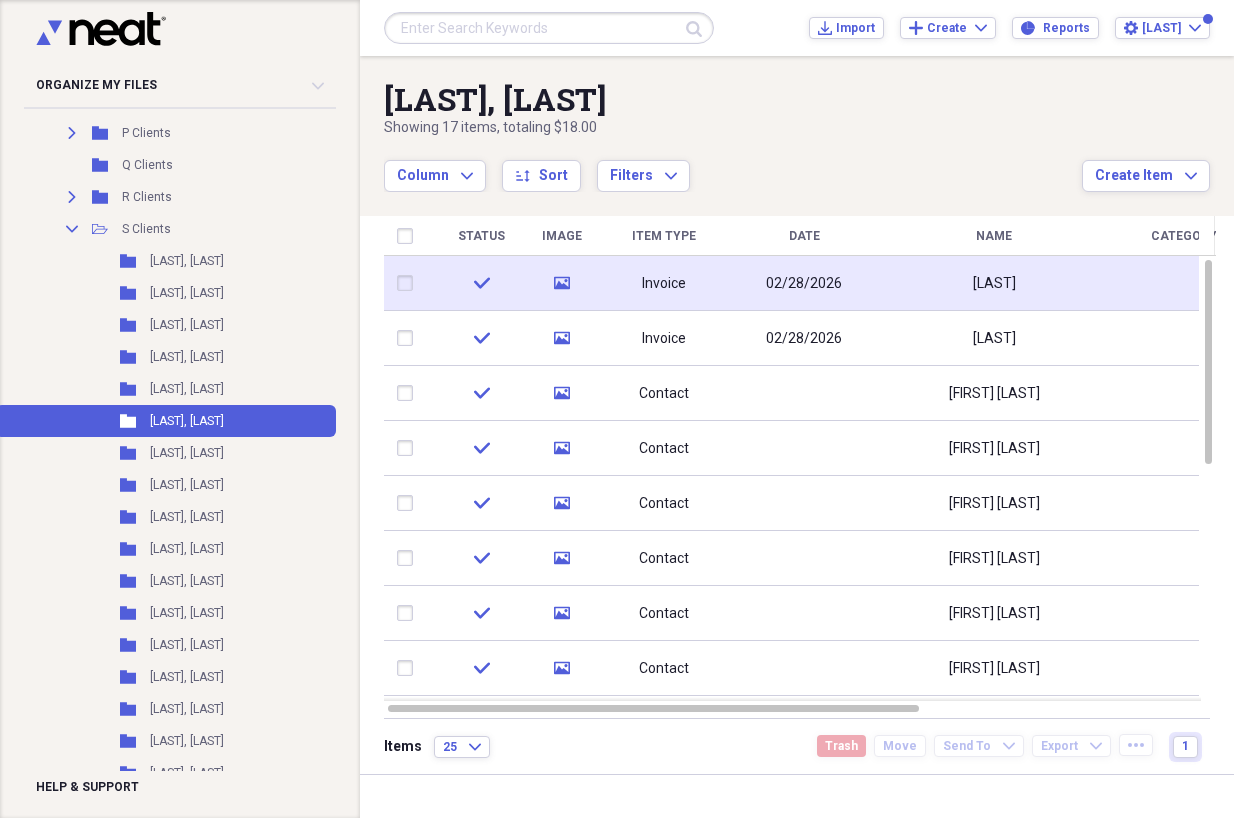 click on "[LAST]" at bounding box center [994, 283] 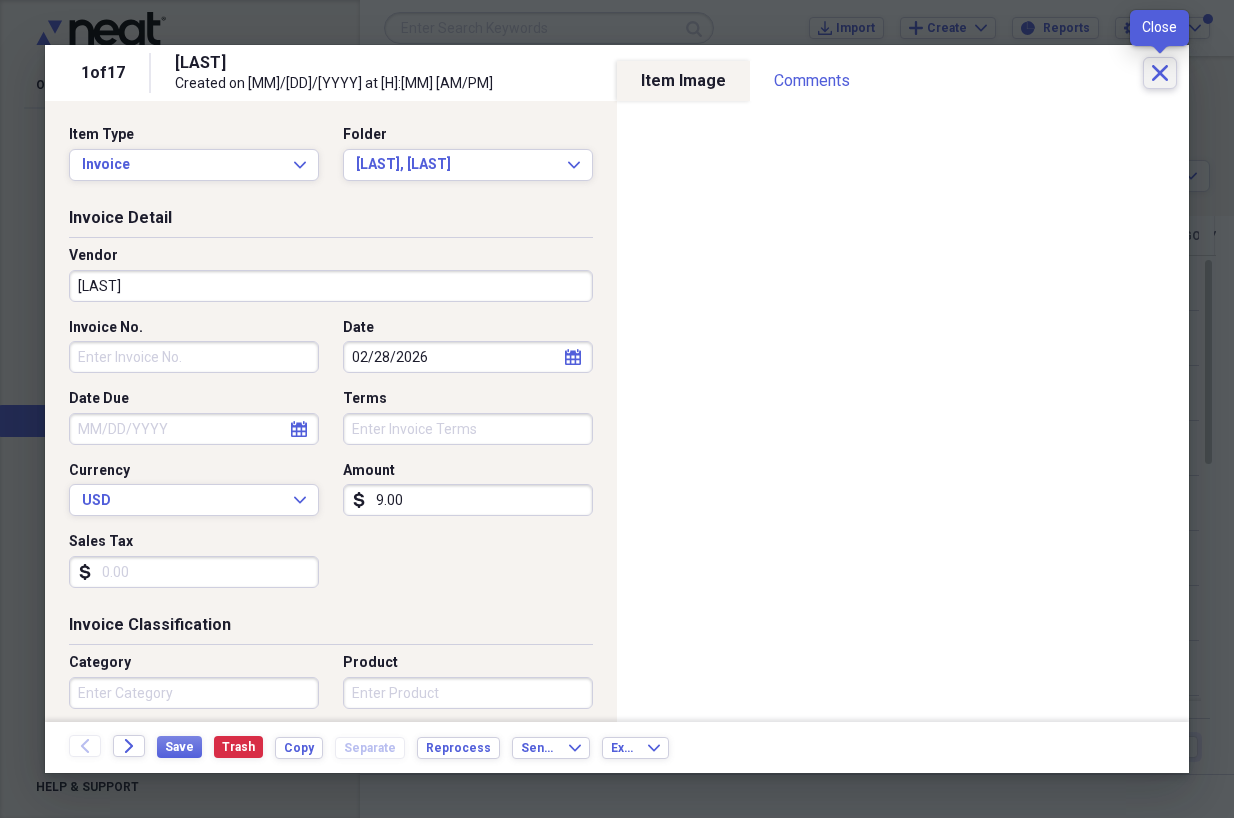 click on "Close" 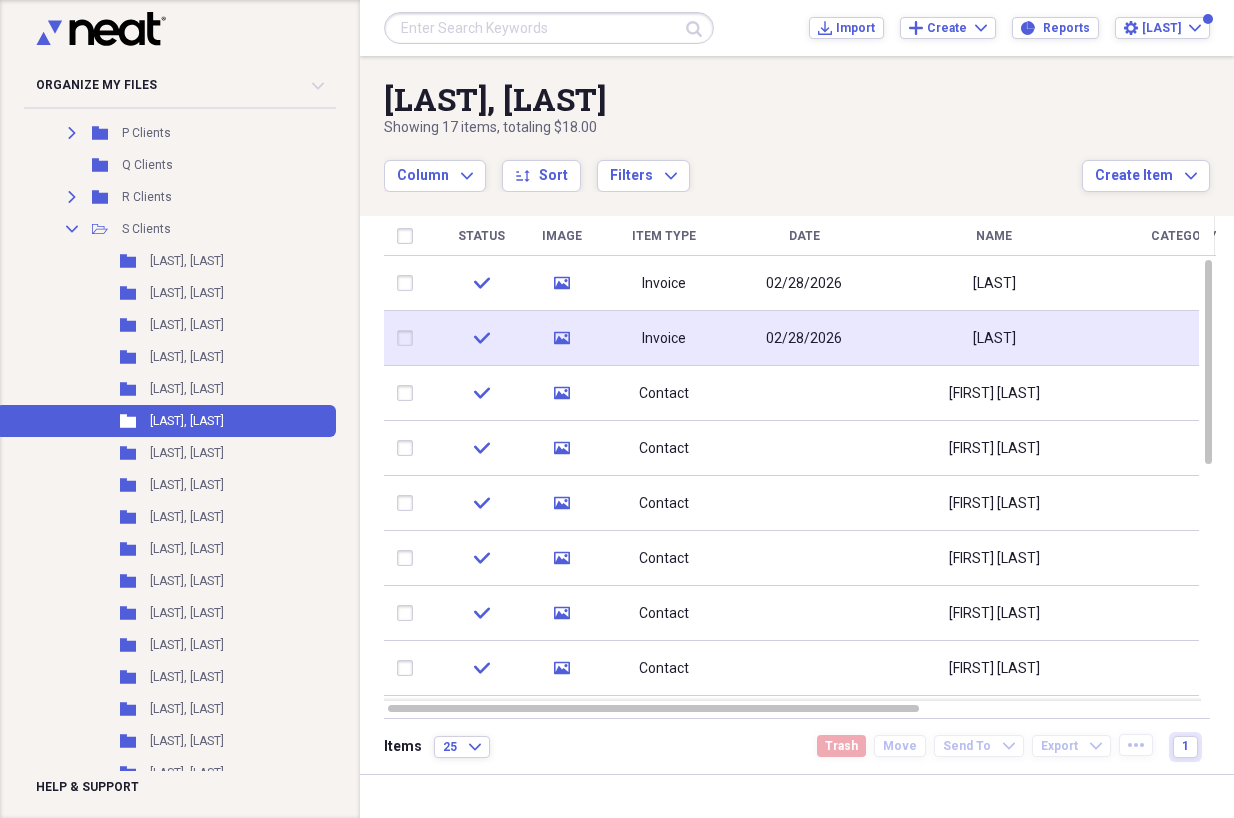 click on "[LAST]" at bounding box center (994, 338) 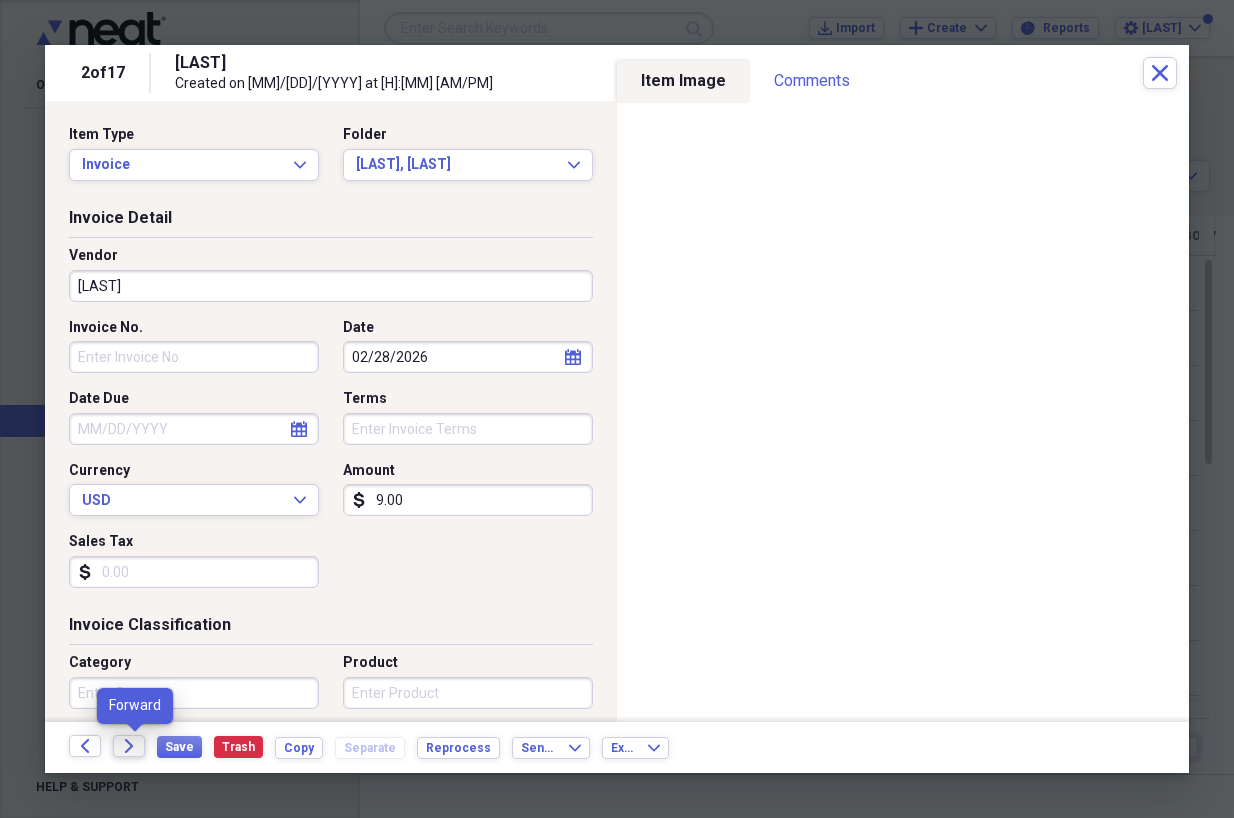 click on "Forward" 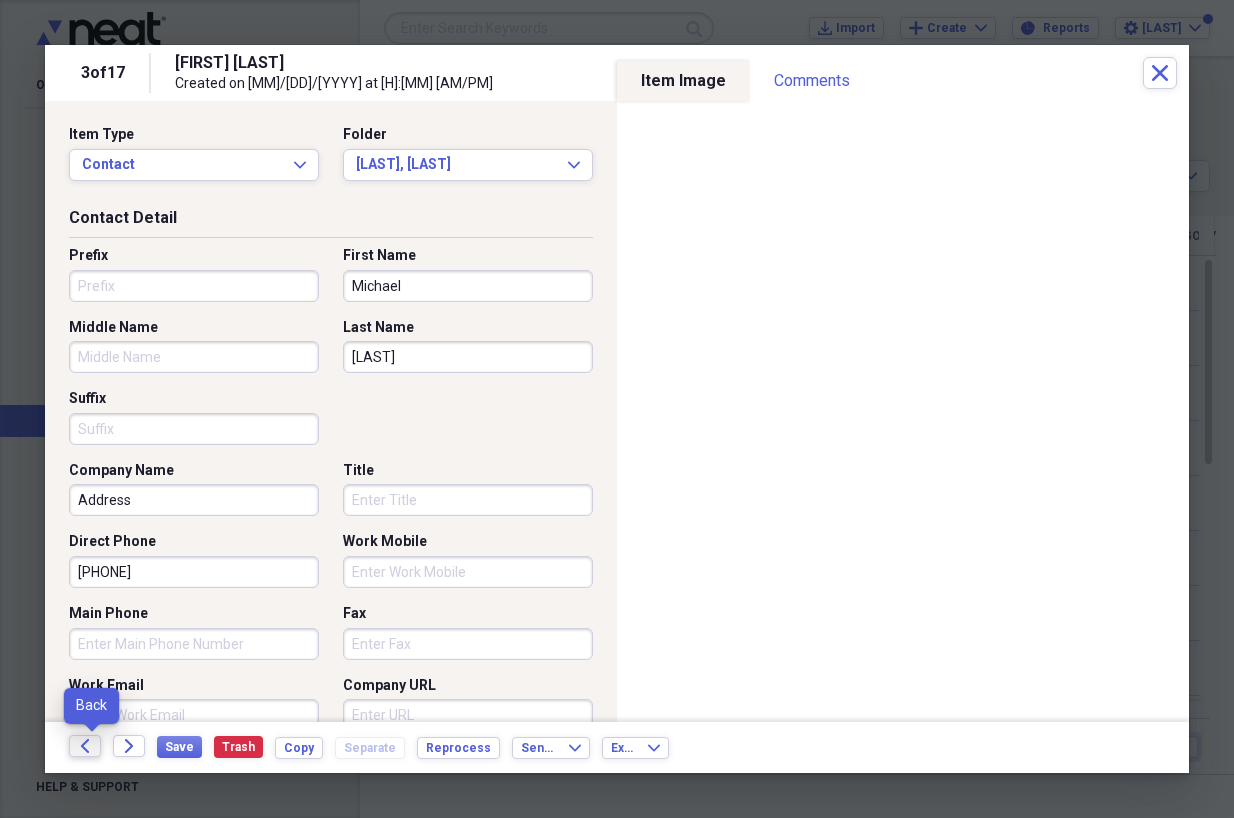 click on "Back" 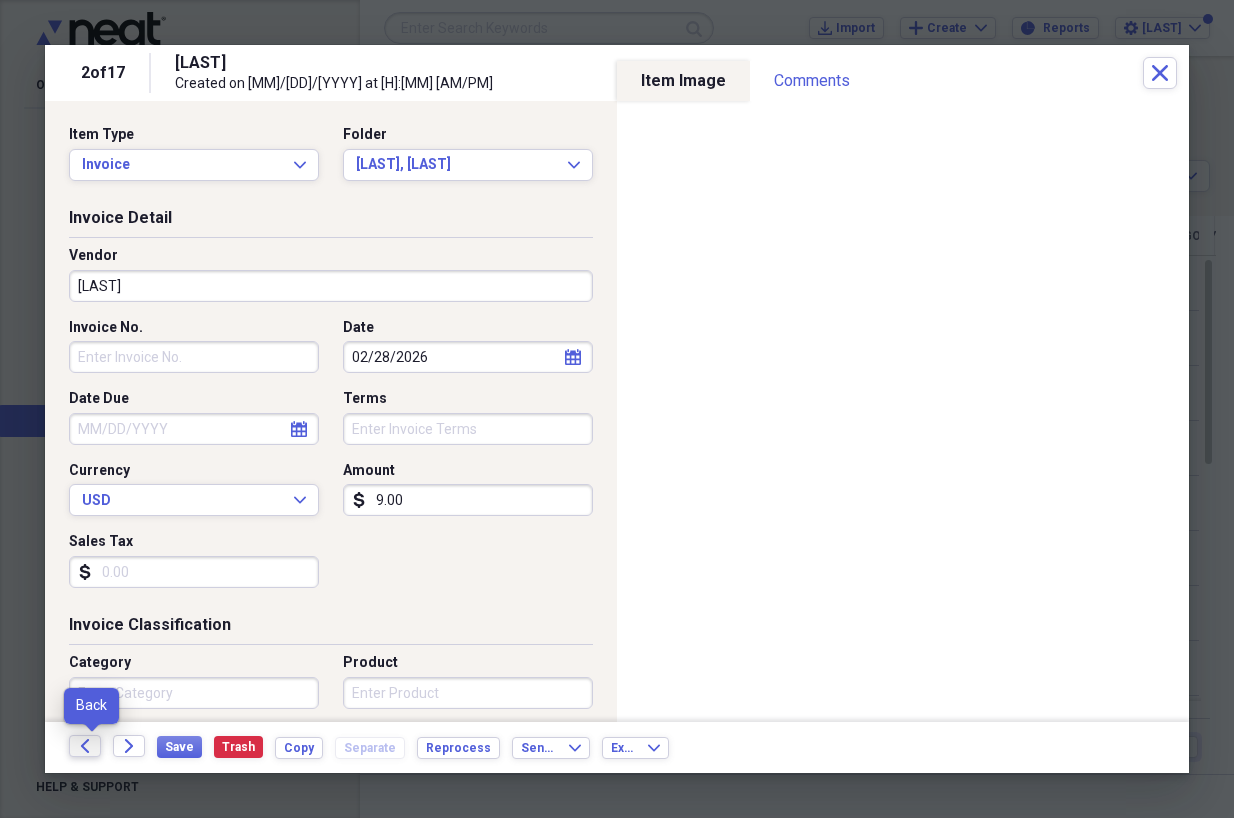 click on "Back" 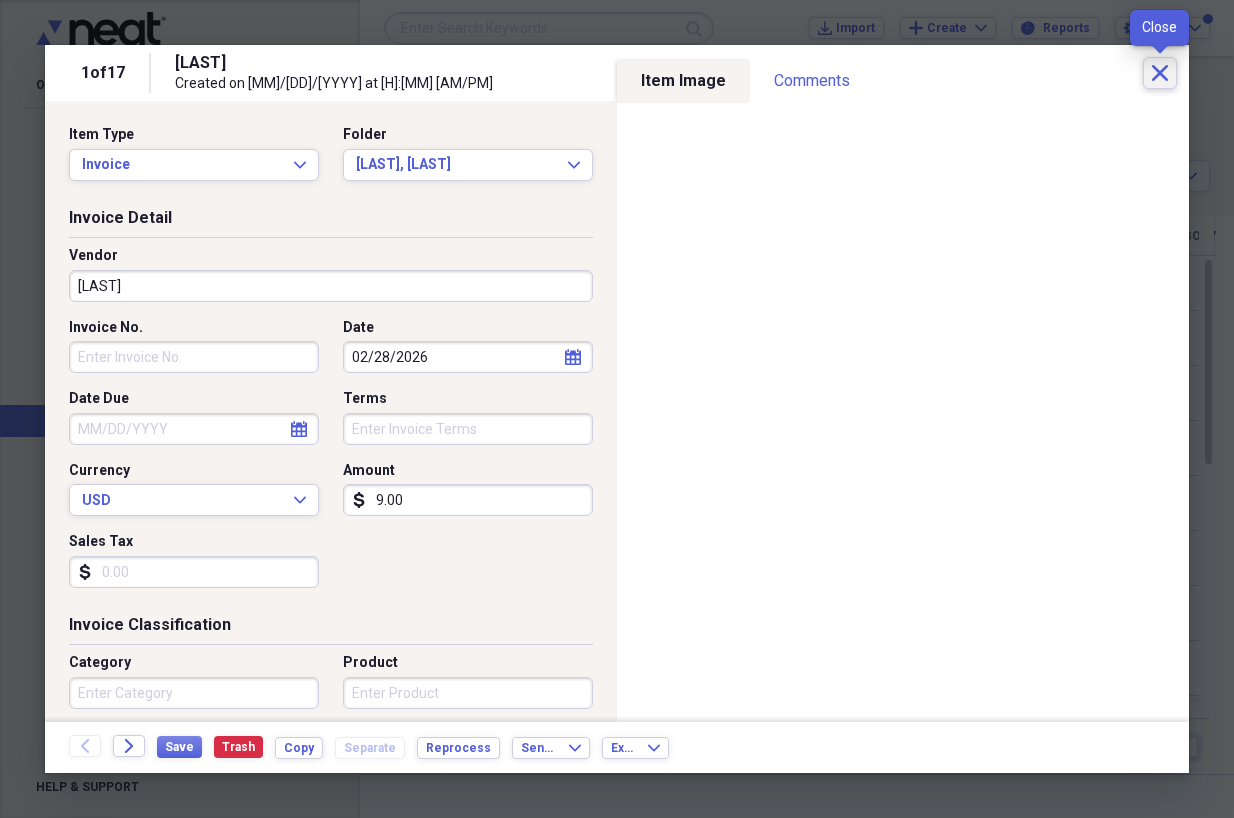 click on "Close" at bounding box center [1160, 73] 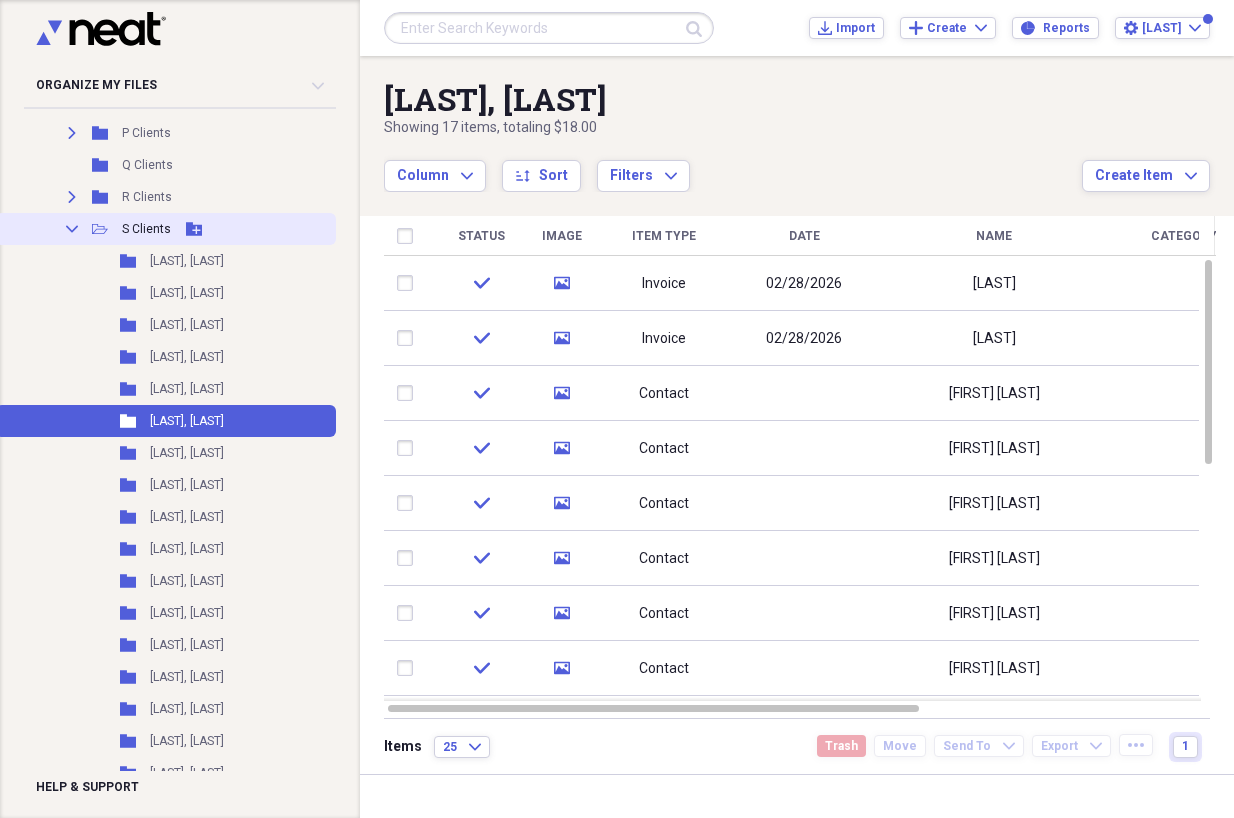 click 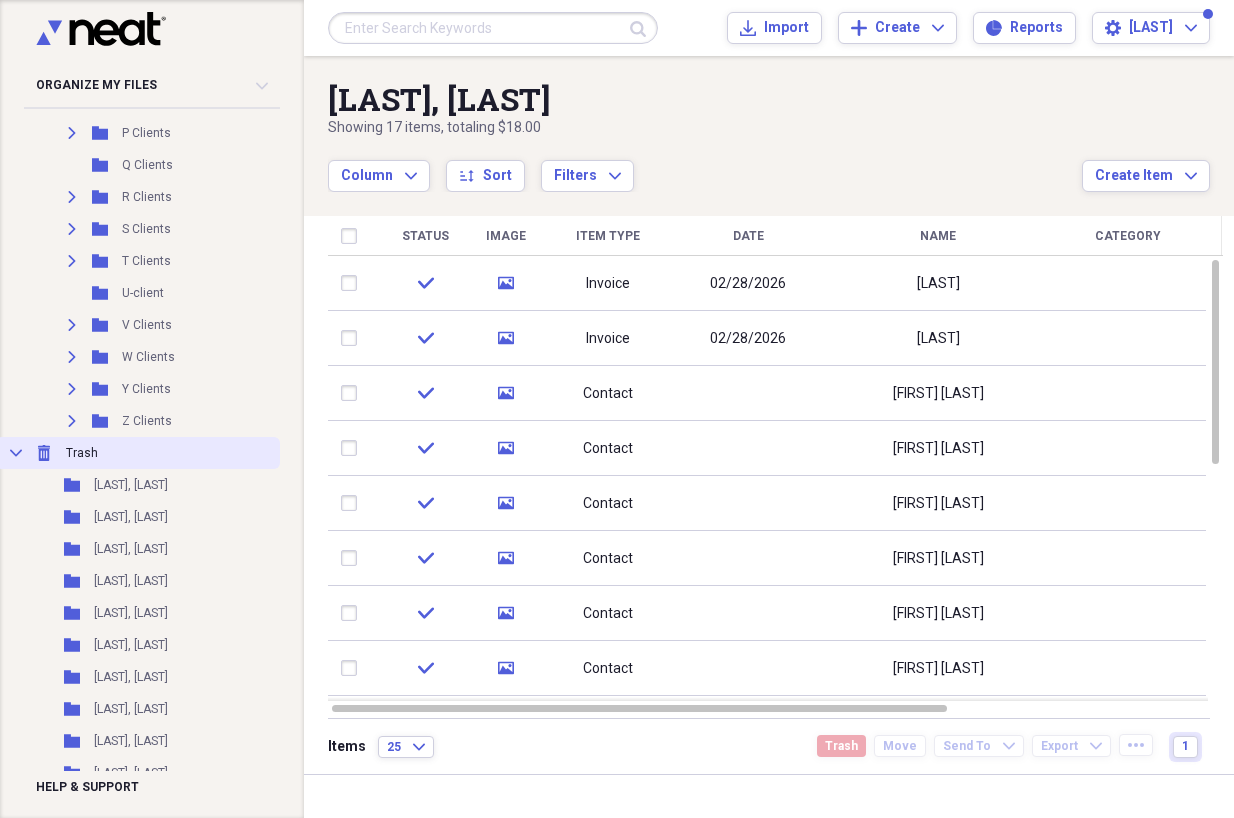 click 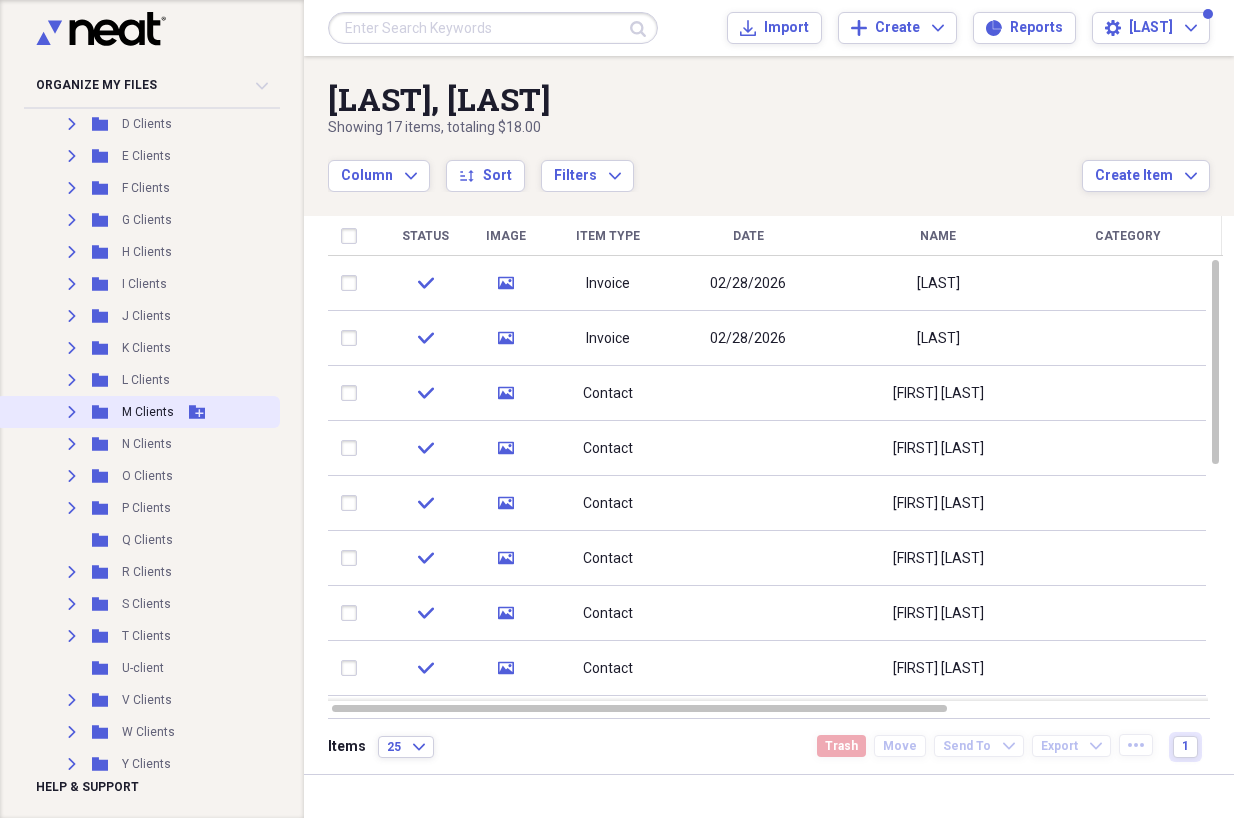 scroll, scrollTop: 298, scrollLeft: 0, axis: vertical 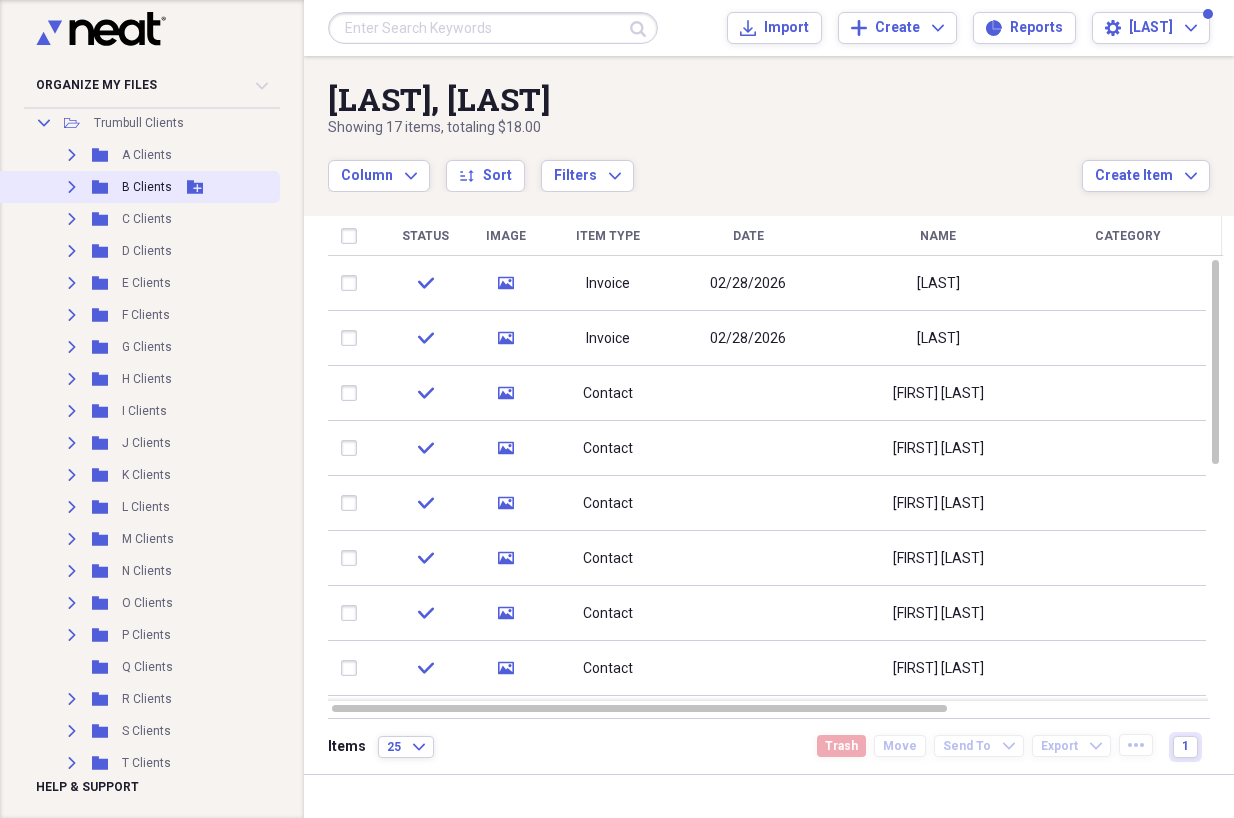 click 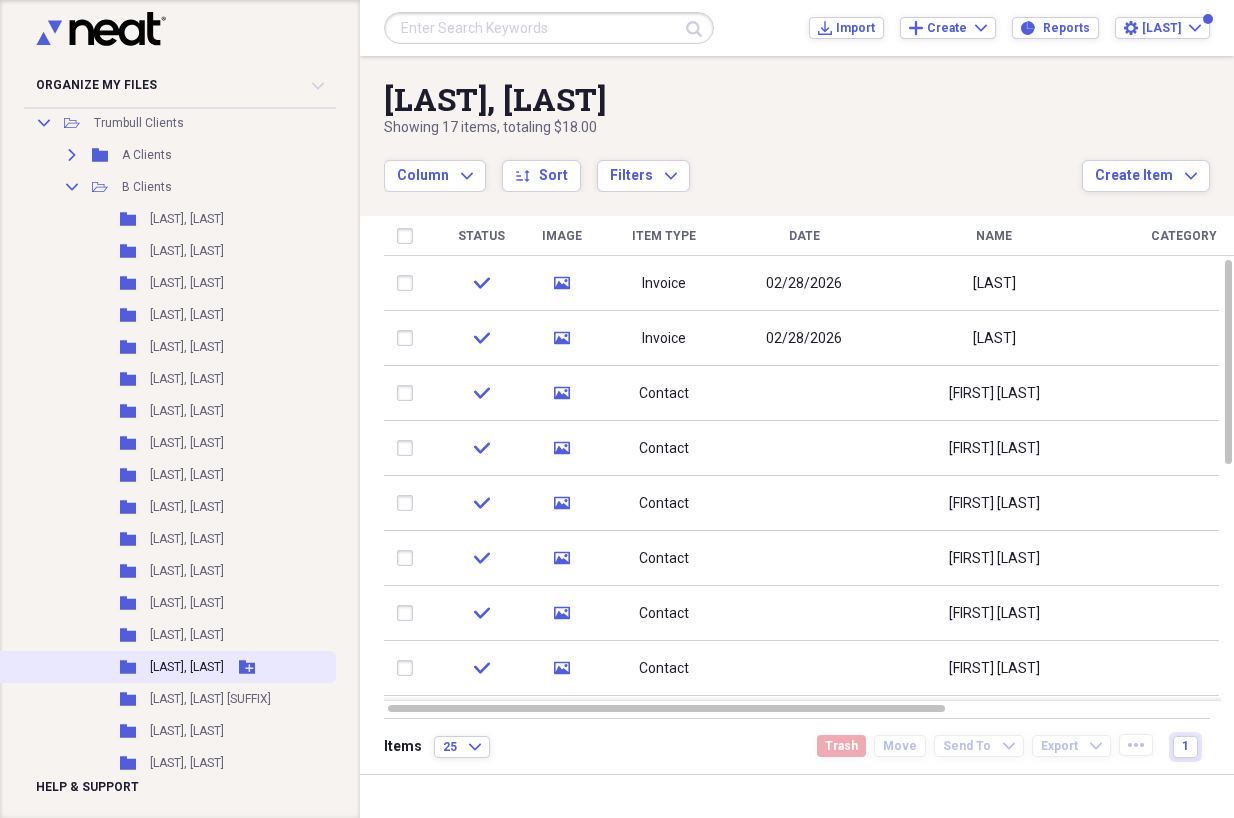click on "[LAST], [LAST]" at bounding box center [187, 667] 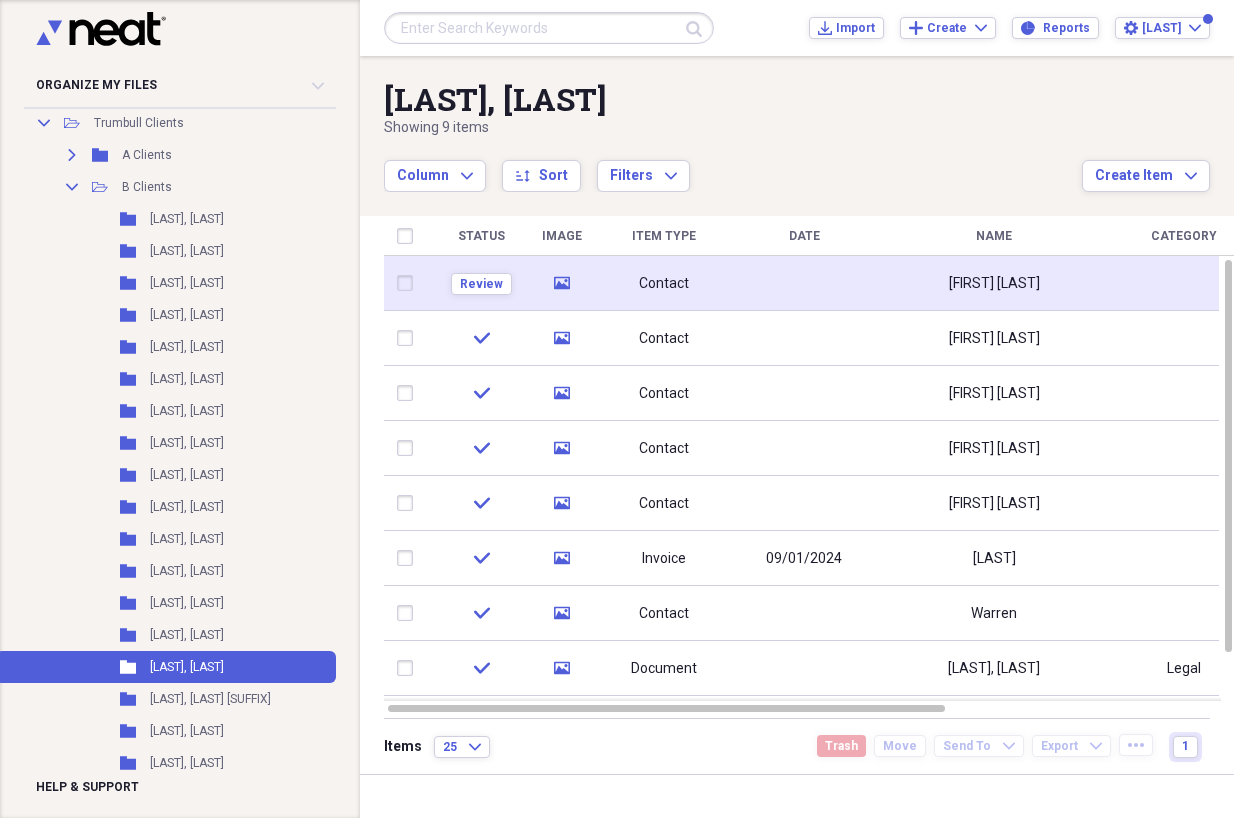 click on "[FIRST] [LAST]" at bounding box center [994, 283] 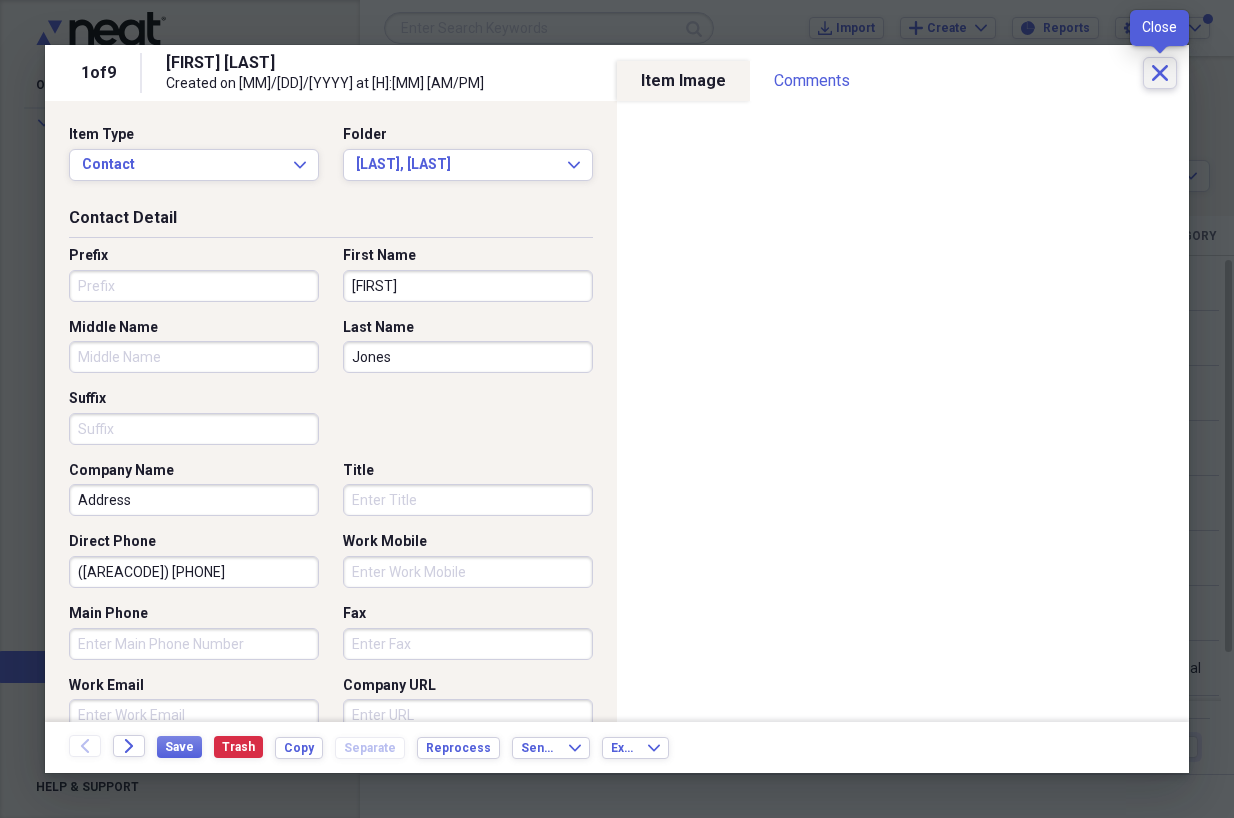 click on "Close" at bounding box center [1160, 73] 